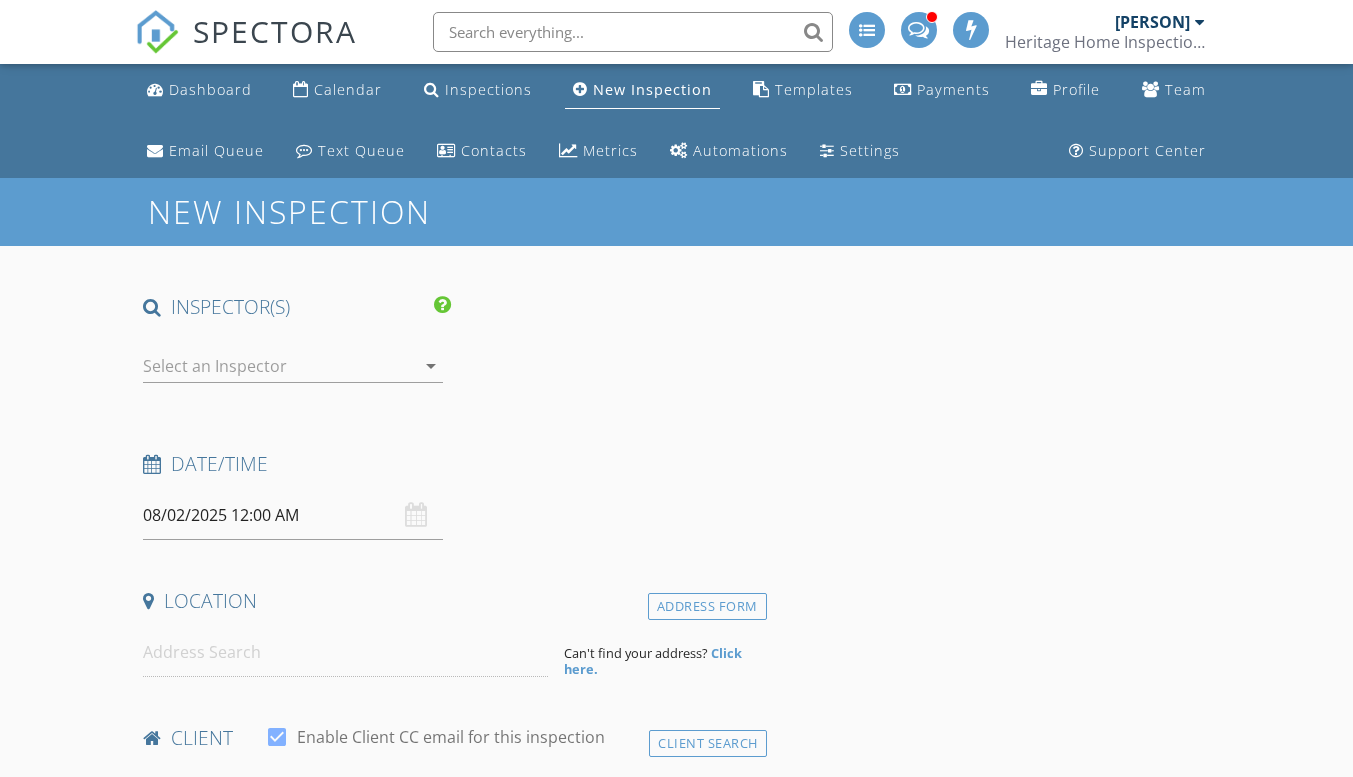 scroll, scrollTop: 0, scrollLeft: 0, axis: both 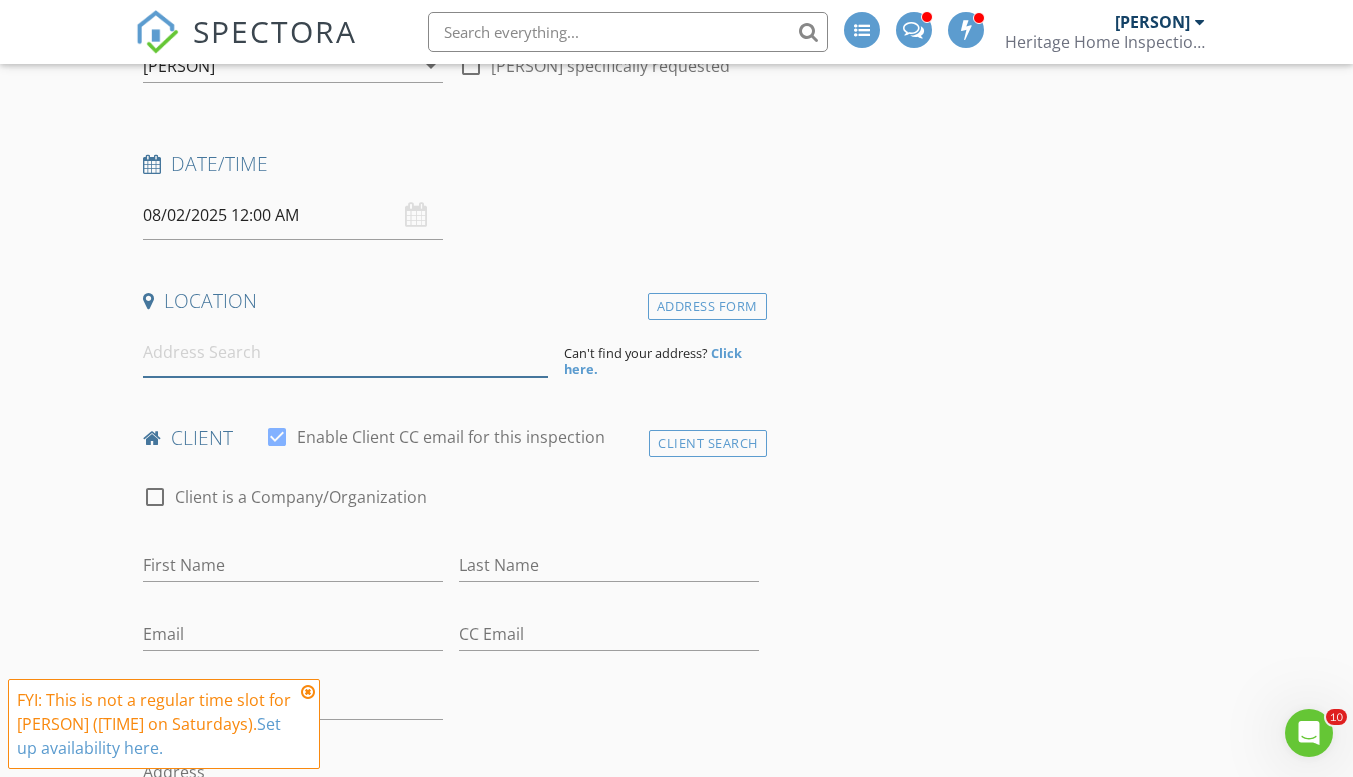 click at bounding box center [345, 352] 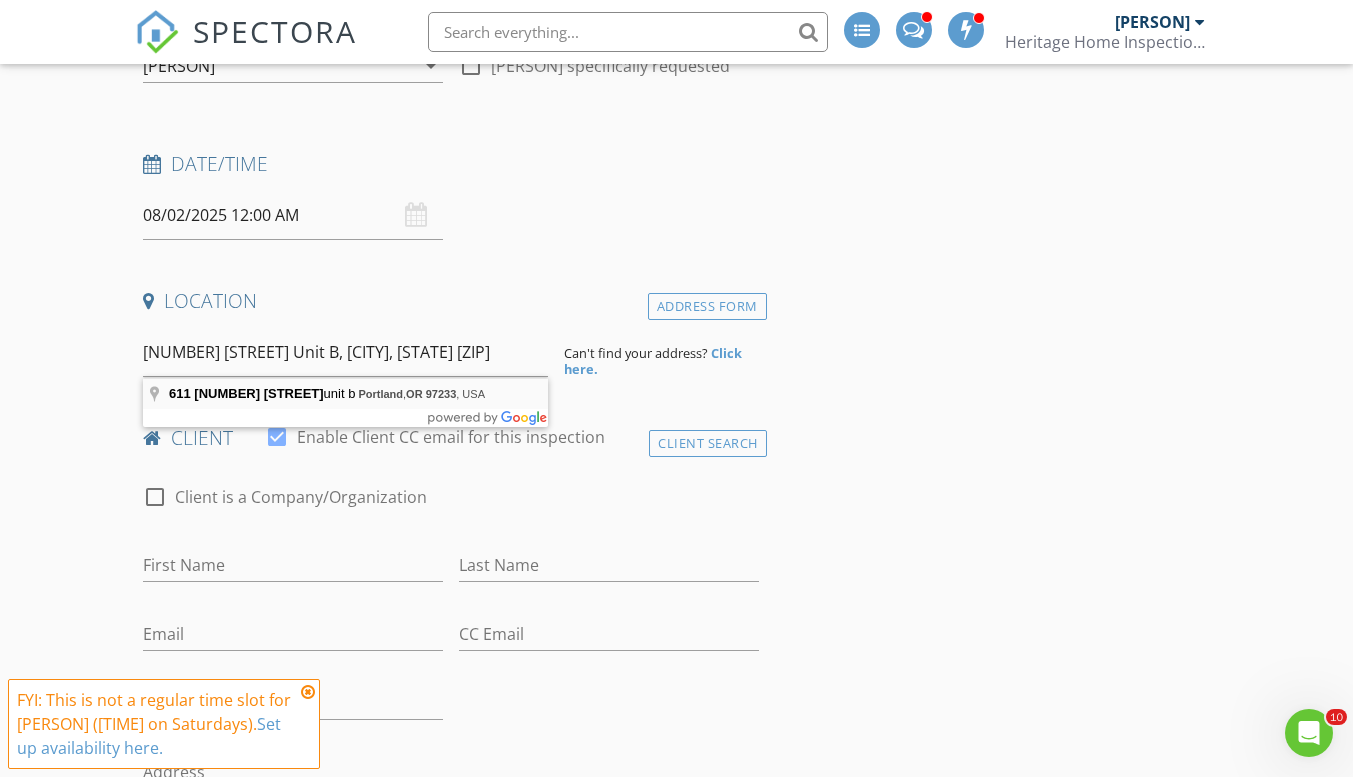 type on "611 SE 142nd Ave unit b, Portland, OR 97233, USA" 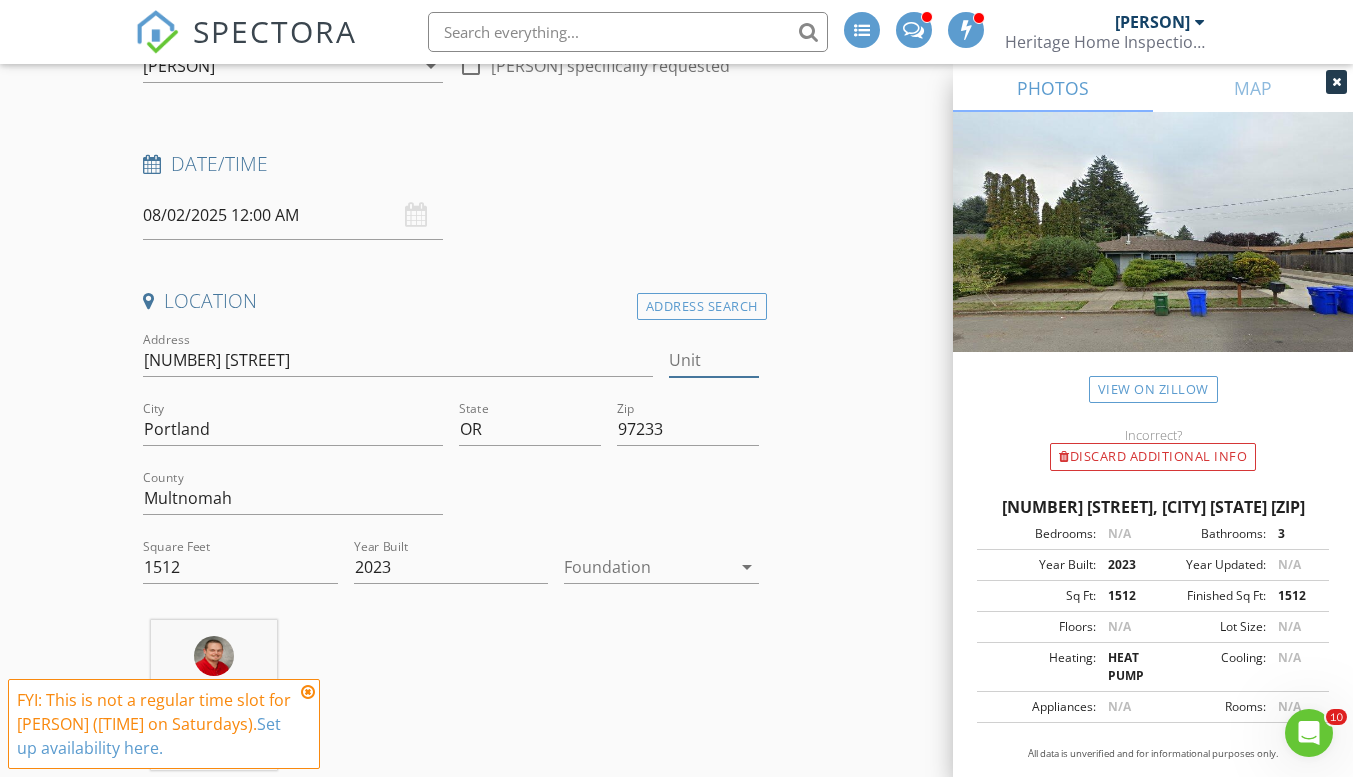 click on "Unit" at bounding box center [713, 360] 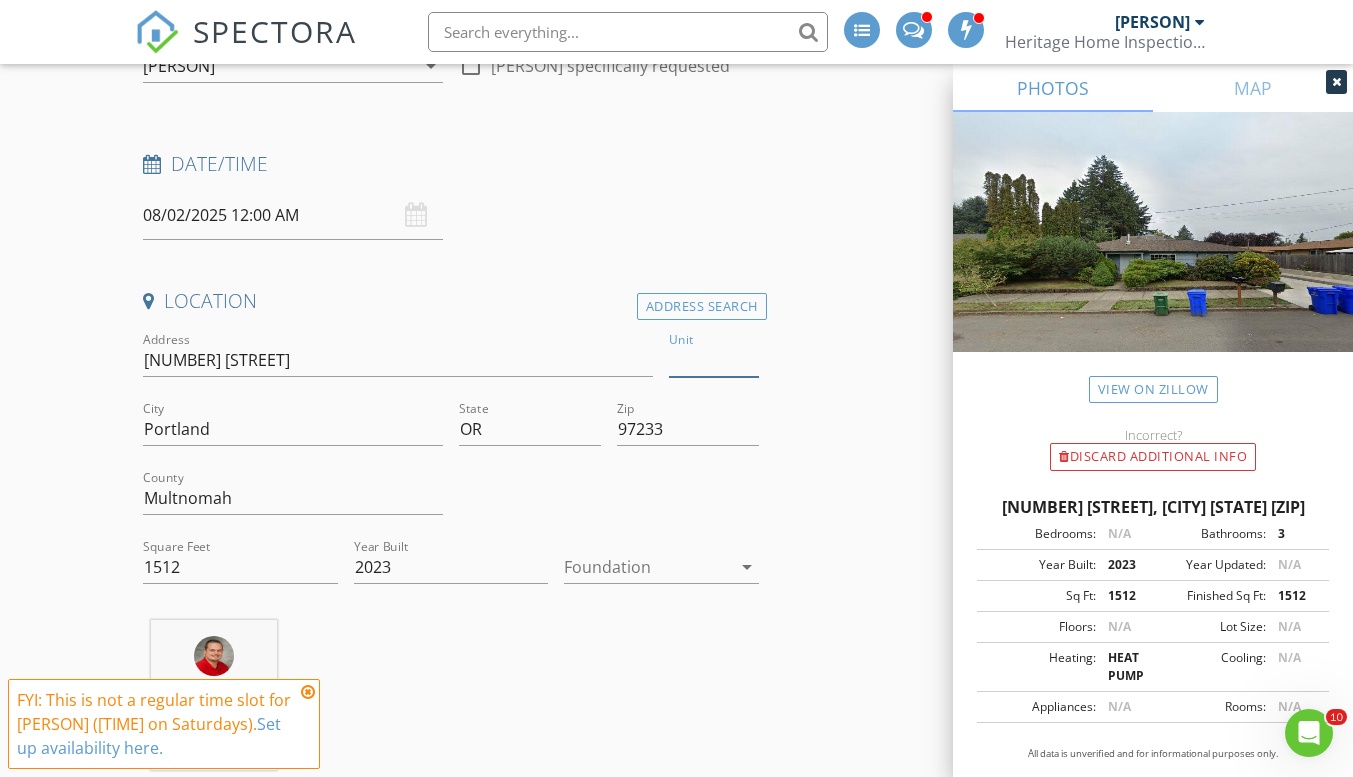 type on "b" 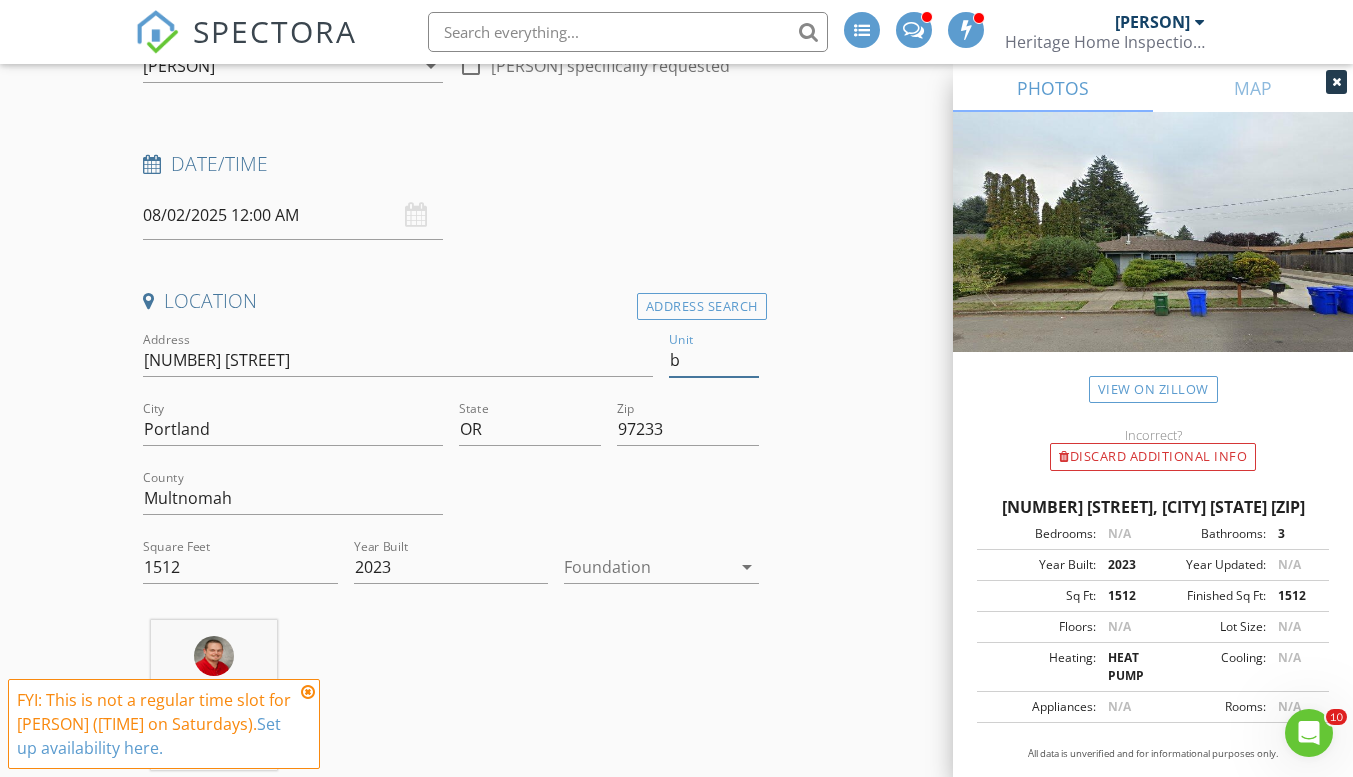 type 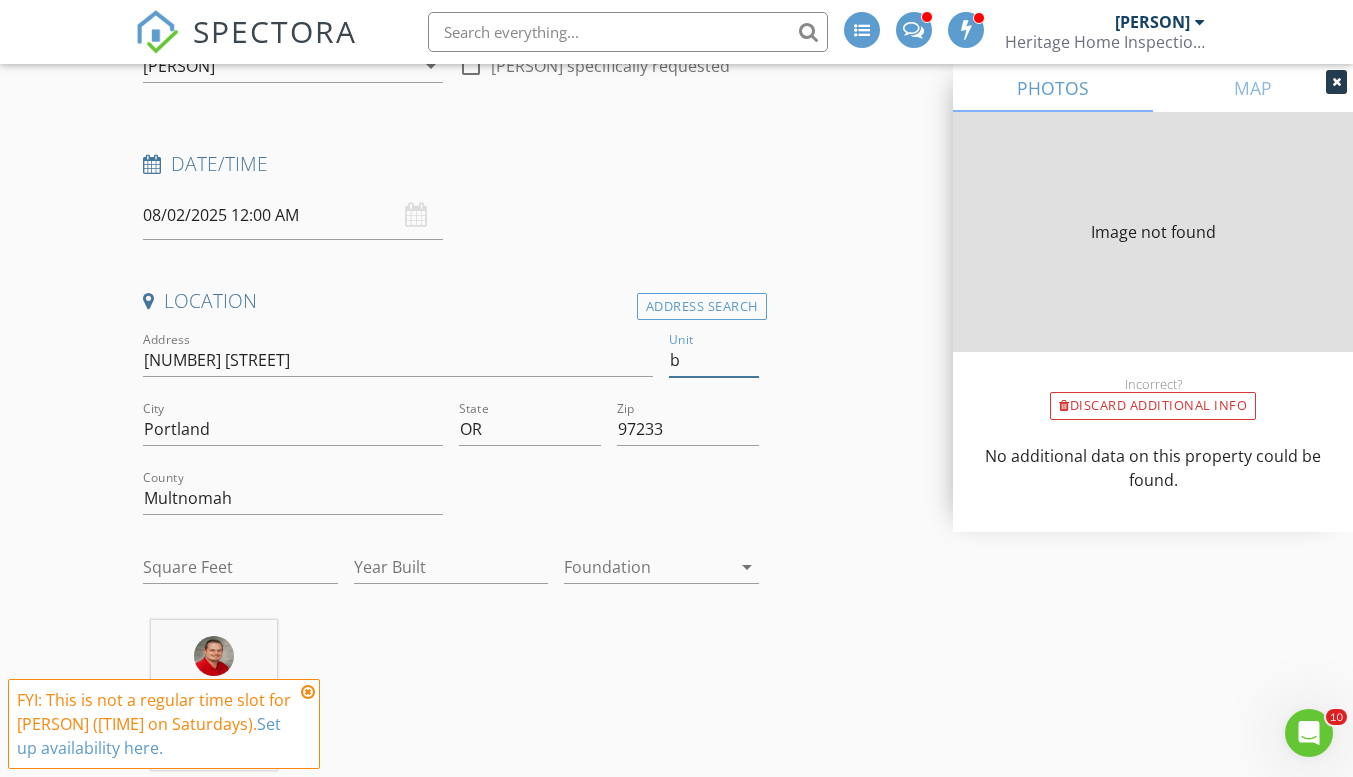 type on "864" 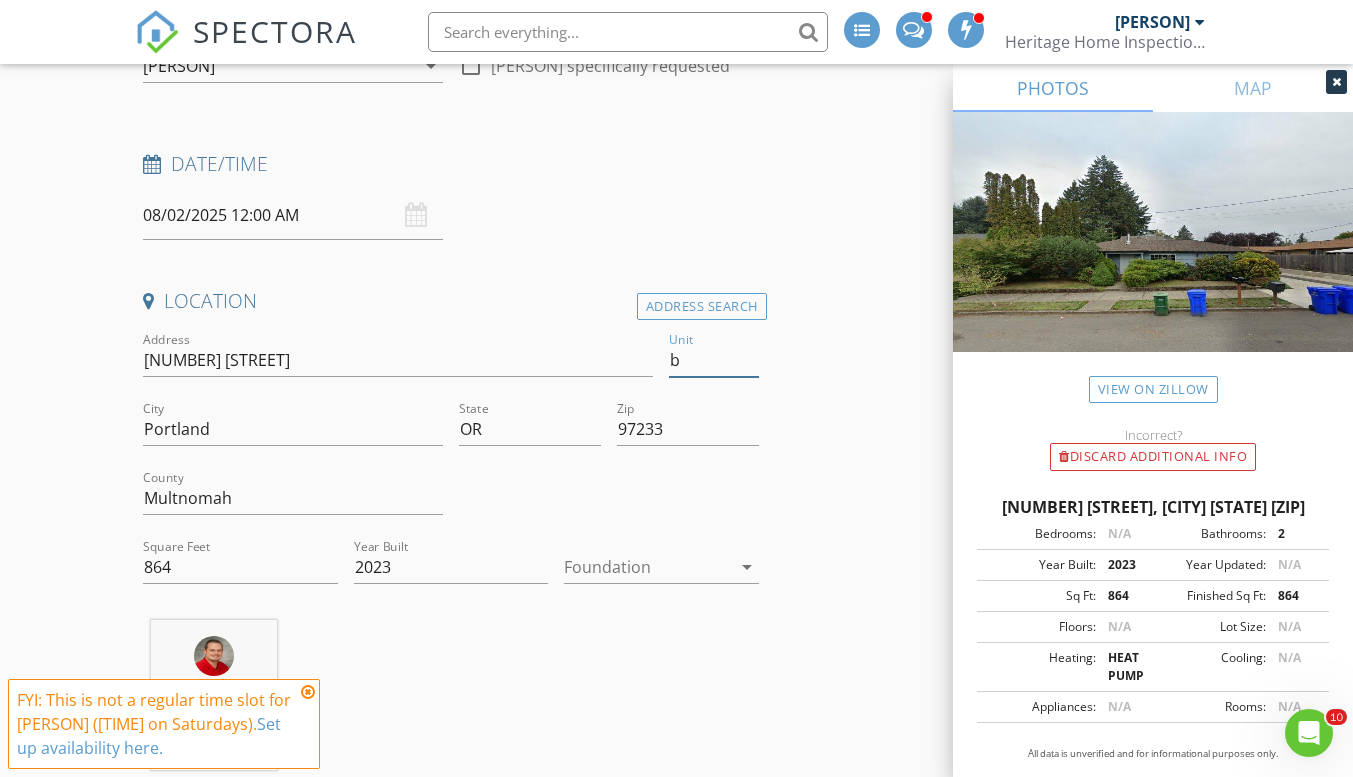 type on "b" 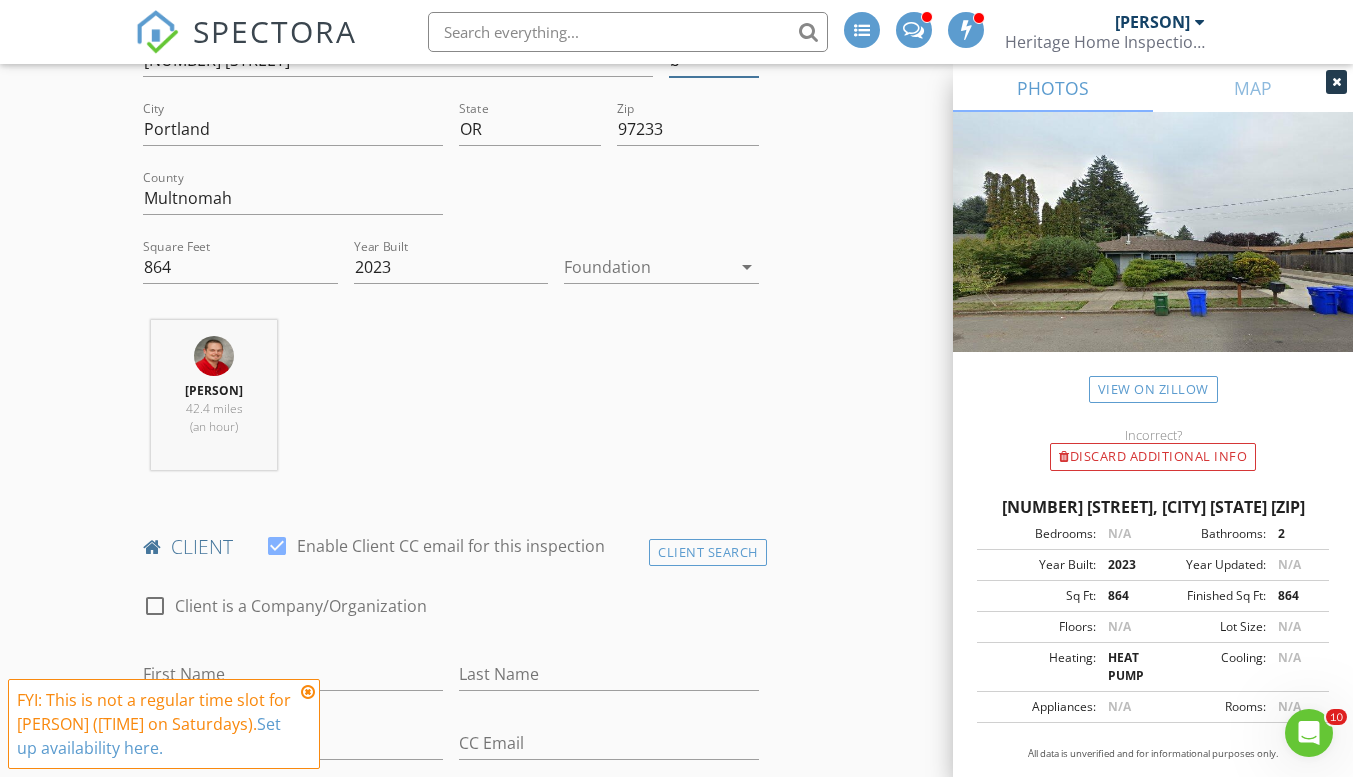 scroll, scrollTop: 1000, scrollLeft: 0, axis: vertical 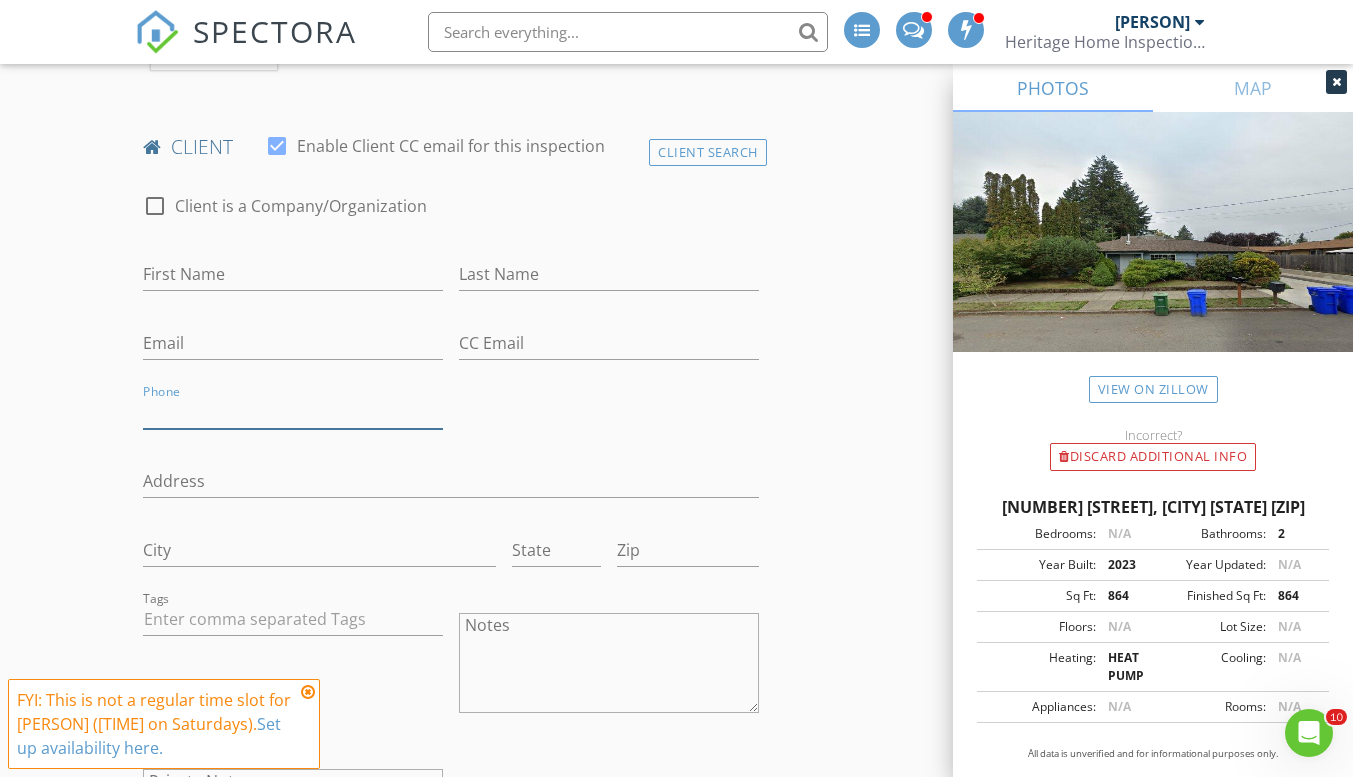 click on "Phone" at bounding box center (293, 412) 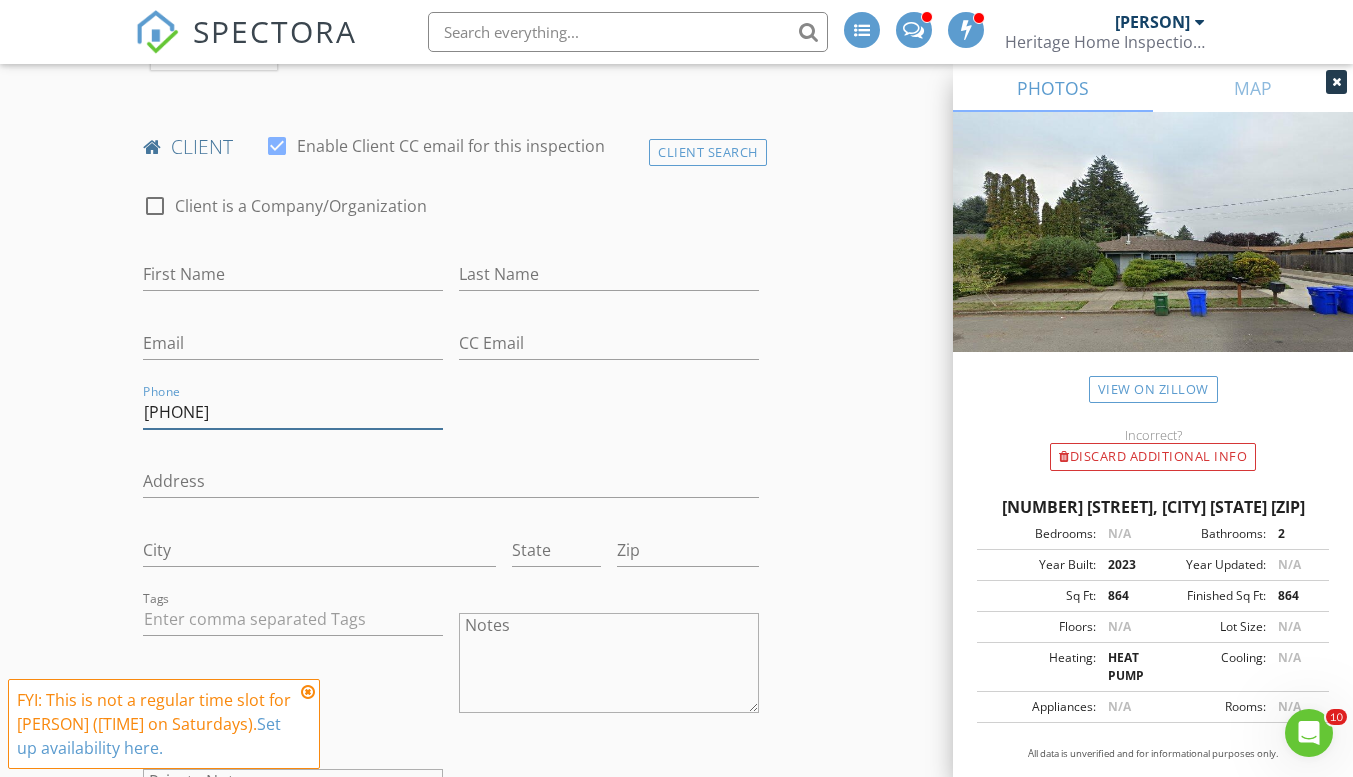 type on "907-759-3124" 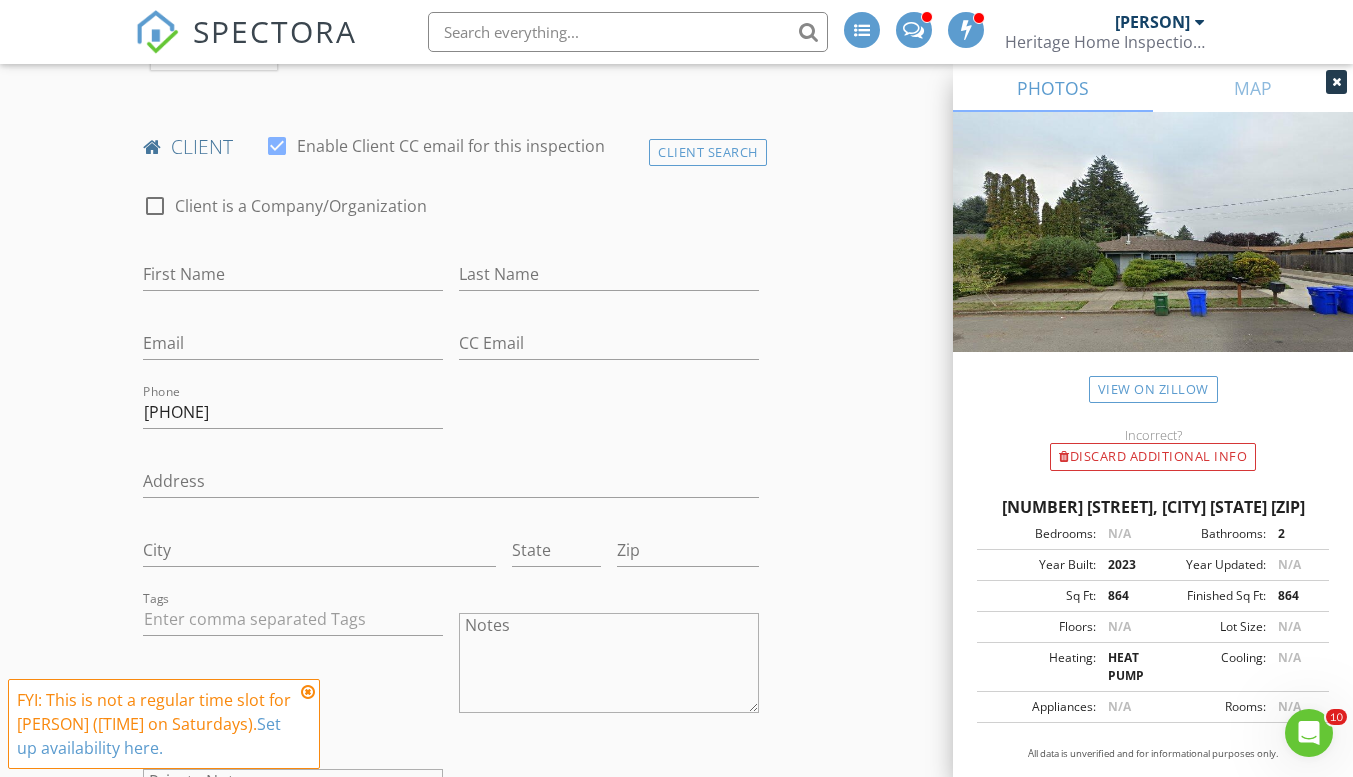 click on "check_box_outline_blank Client is a Company/Organization     First Name   Last Name   Email   CC Email   Phone 907-759-3124   Address   City   State   Zip     Tags         Notes   Private Notes" at bounding box center (450, 536) 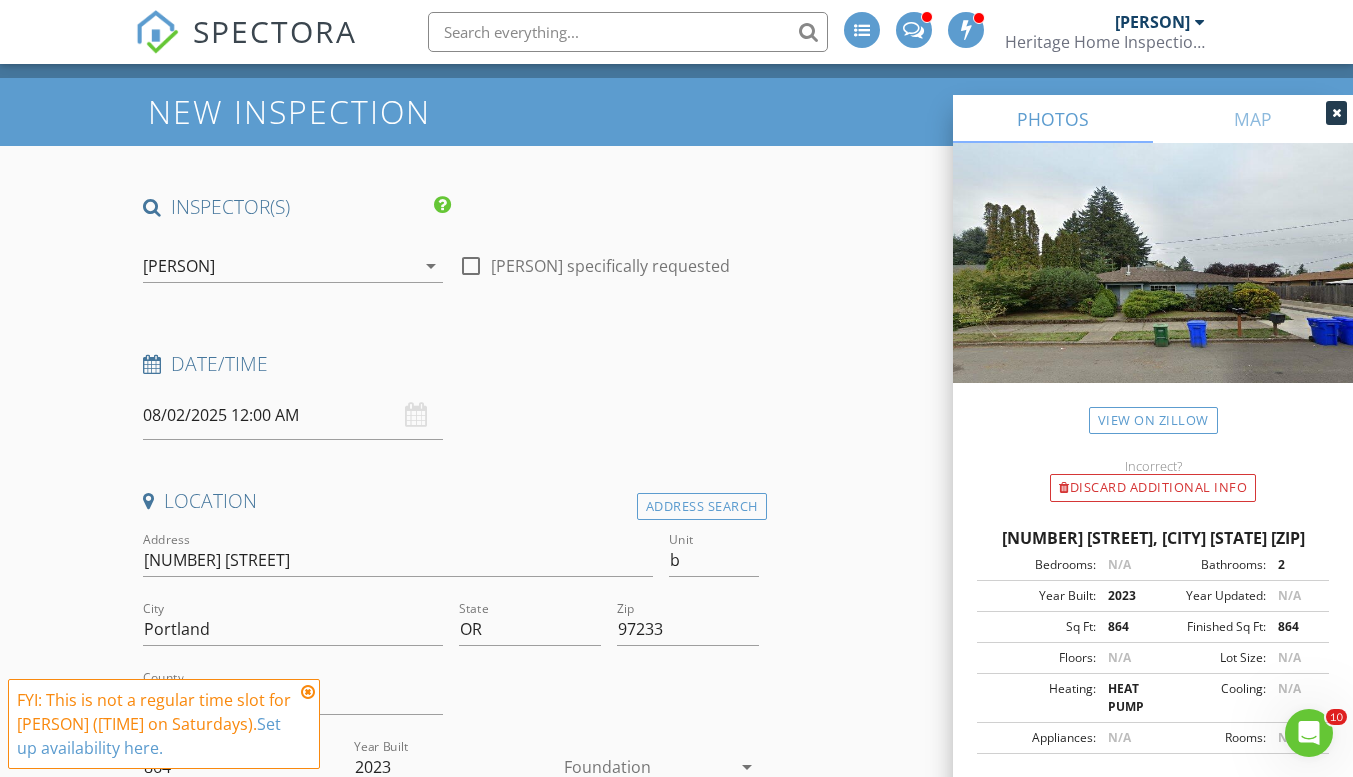scroll, scrollTop: 0, scrollLeft: 0, axis: both 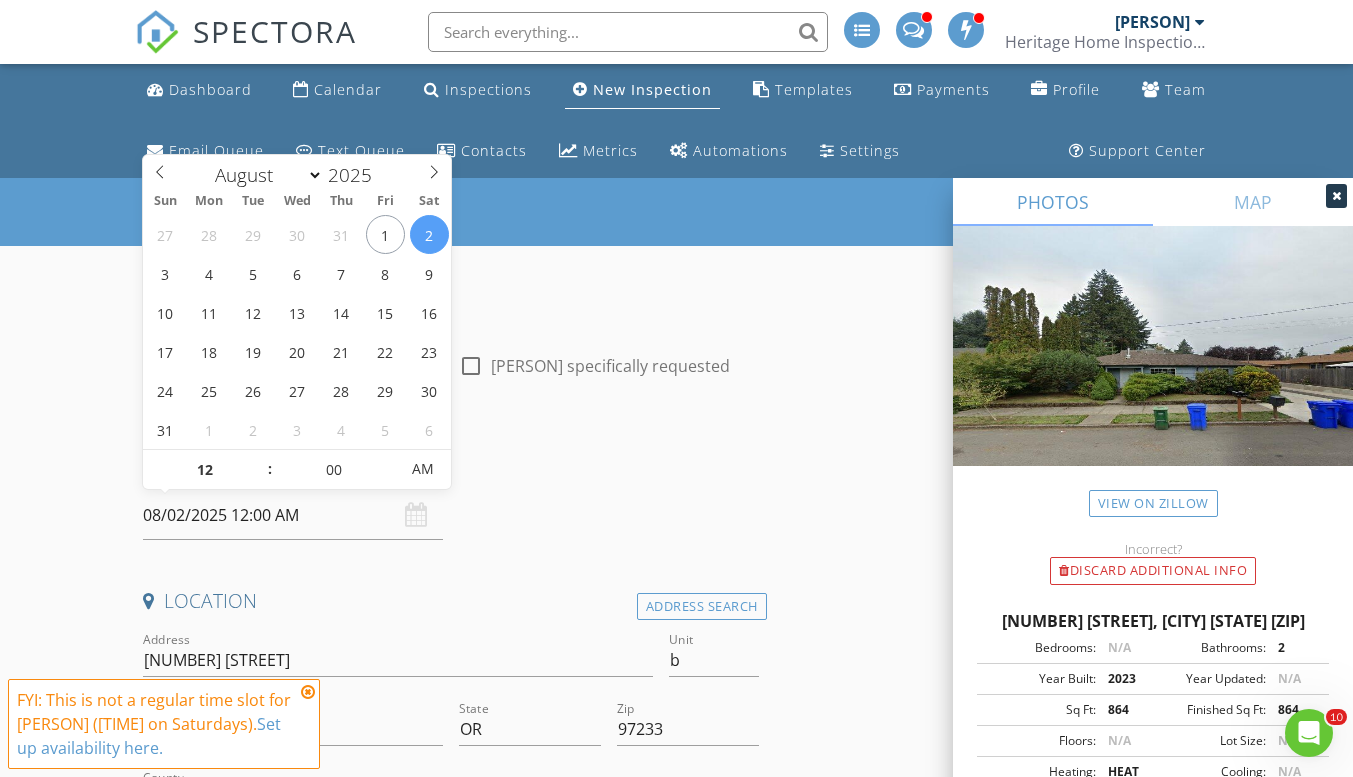 click on "08/02/2025 12:00 AM" at bounding box center [293, 515] 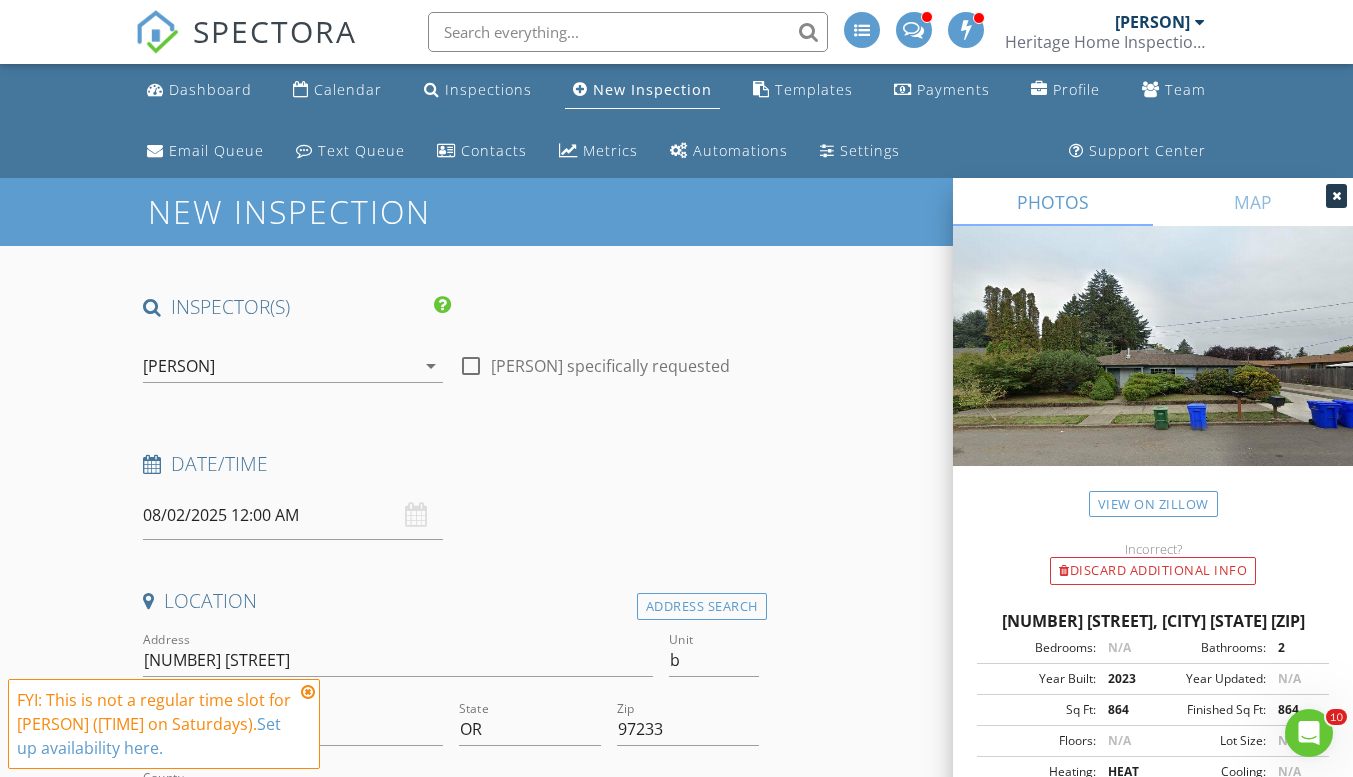 click on "Date/Time" at bounding box center [450, 464] 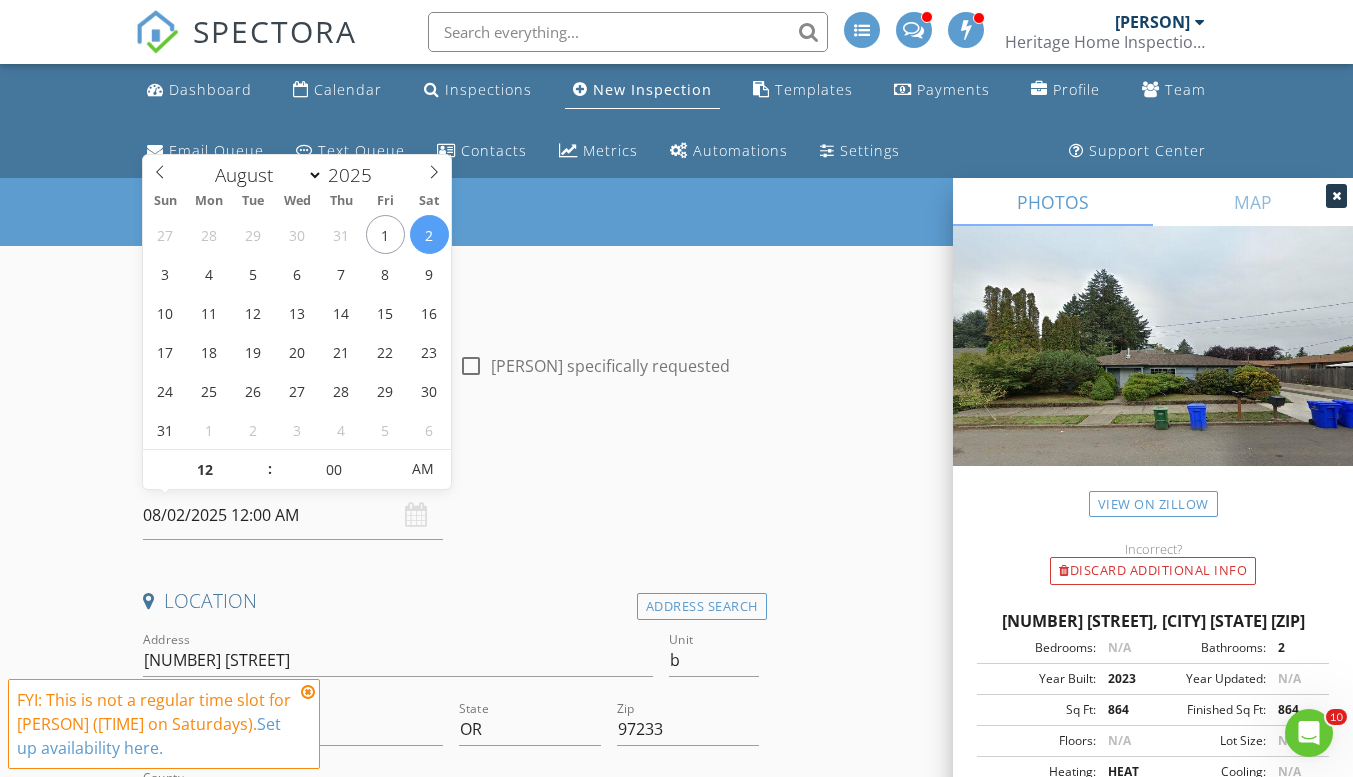 click on "08/02/2025 12:00 AM" at bounding box center (293, 515) 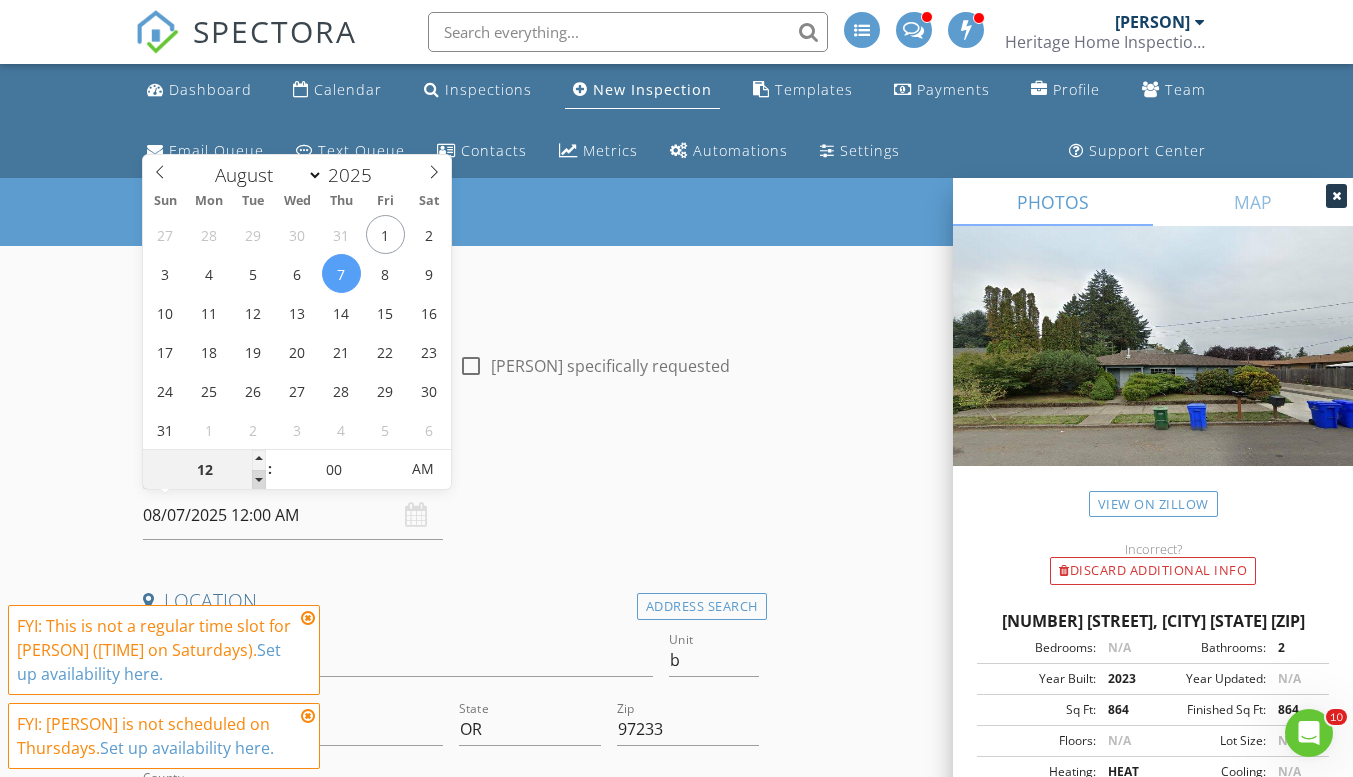 type on "08/07/2025 11:00 PM" 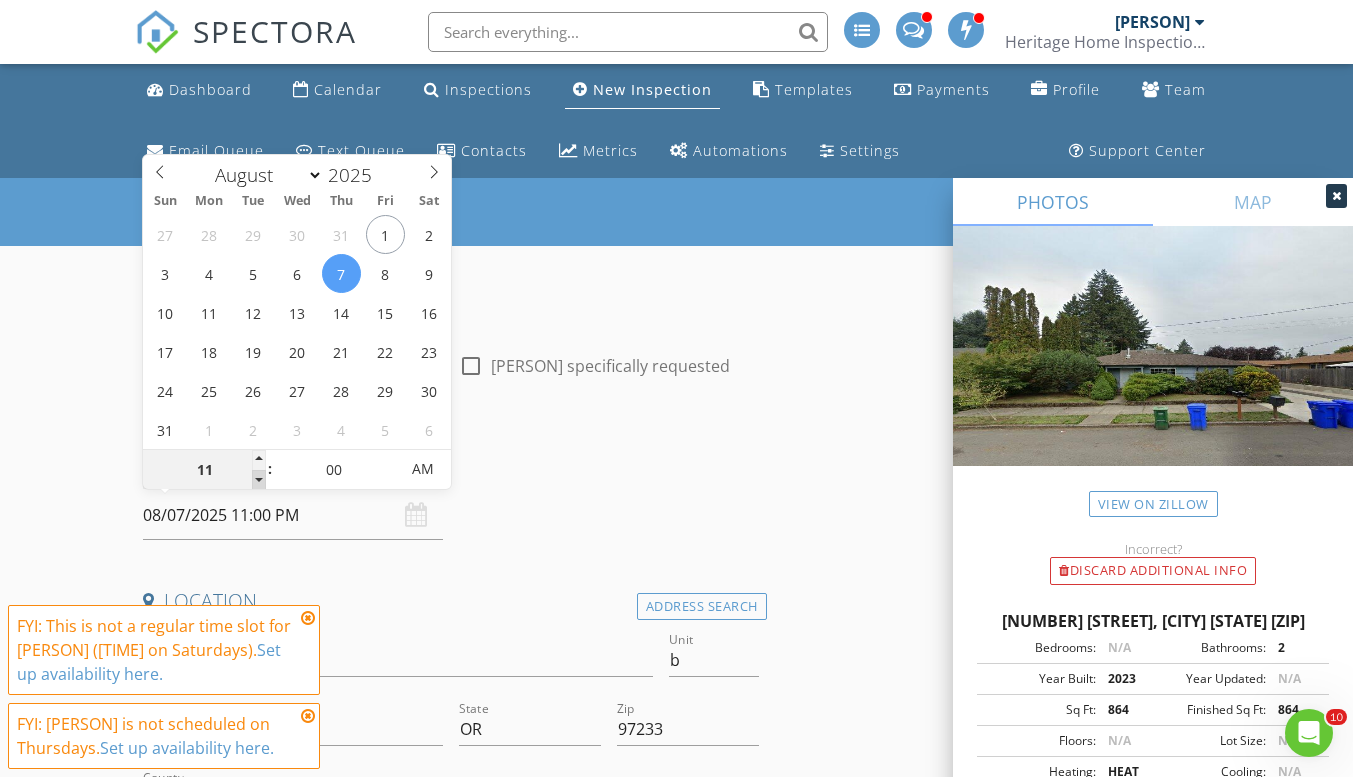click at bounding box center [259, 480] 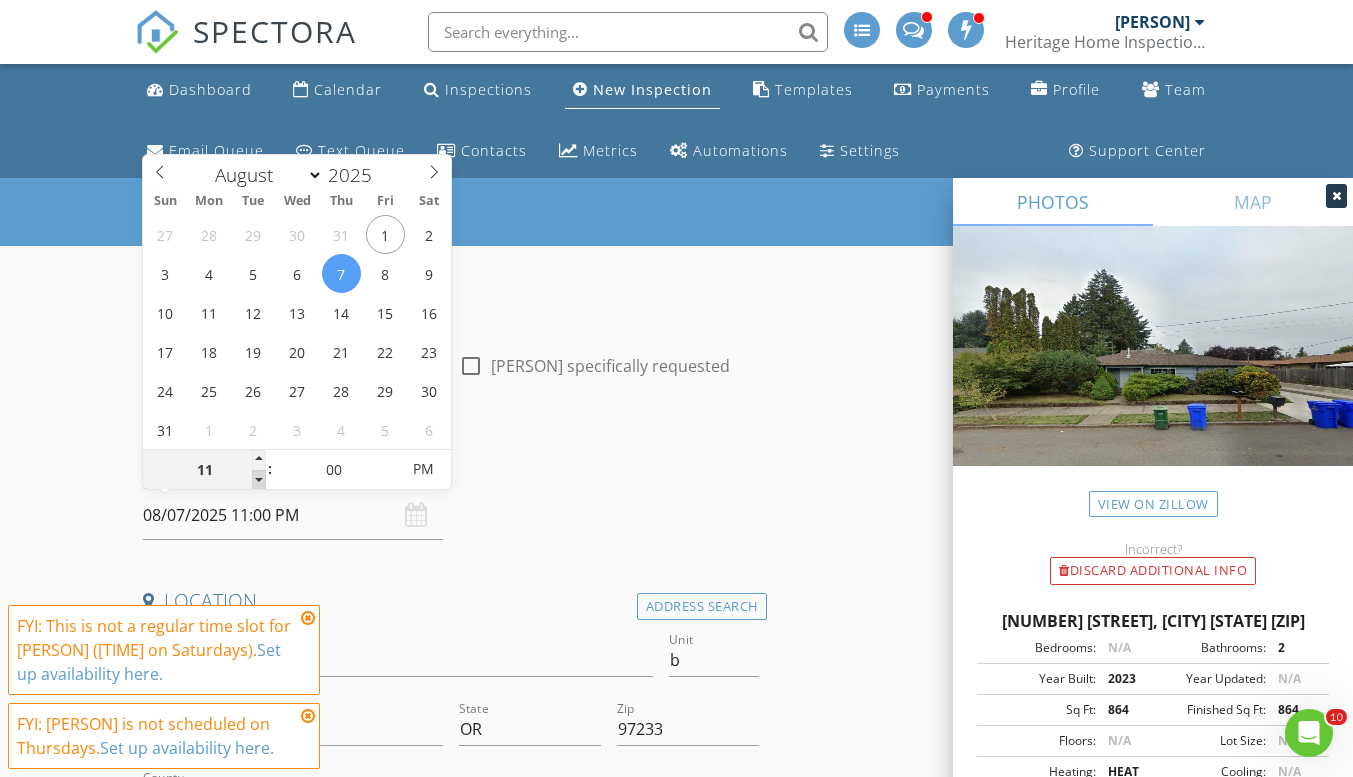 type on "08/07/2025 10:00 PM" 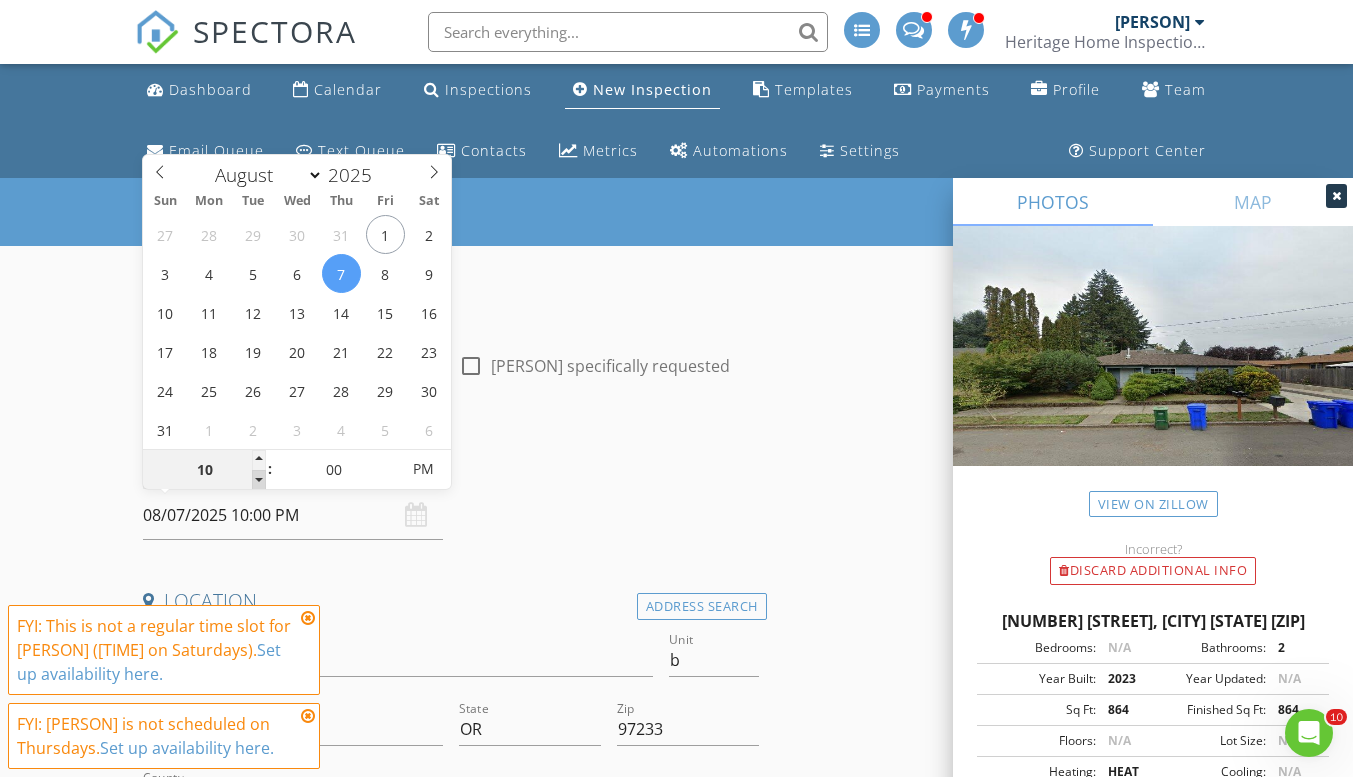 click at bounding box center (259, 480) 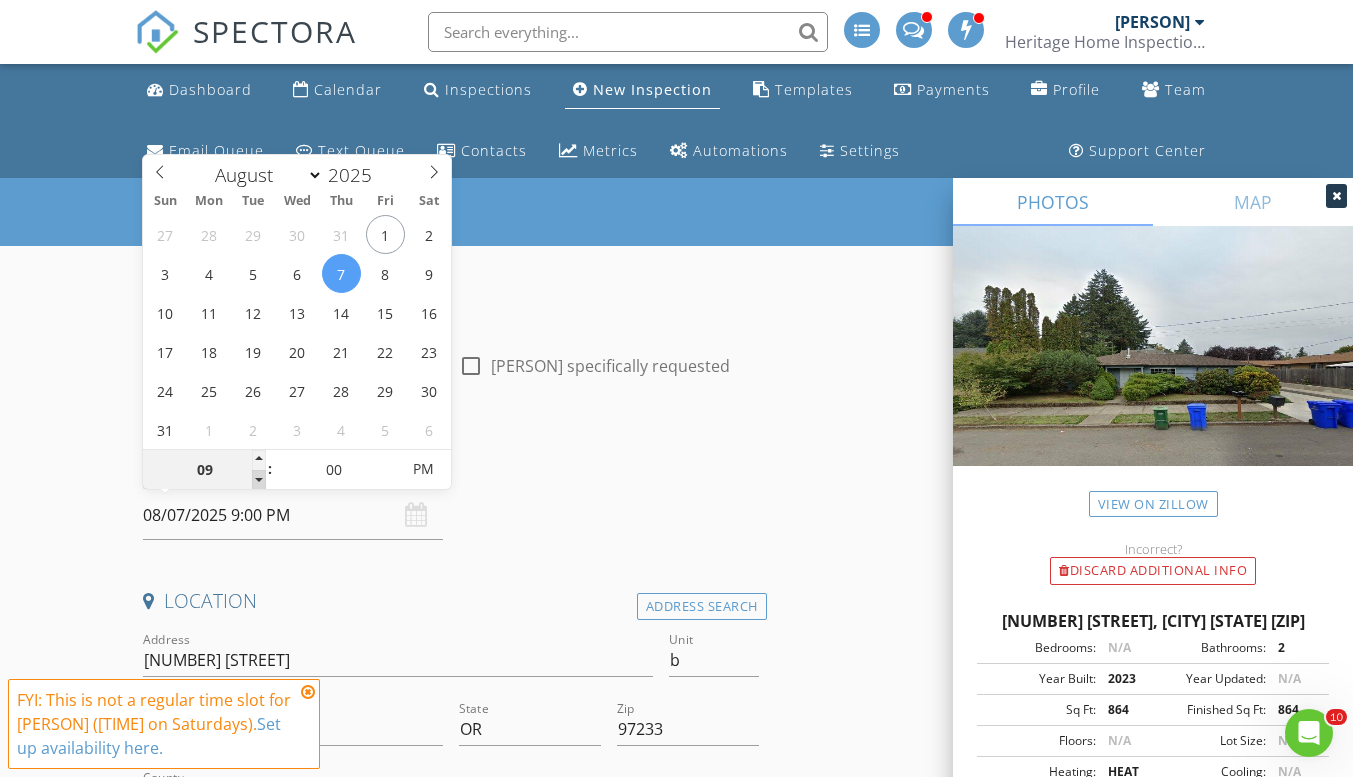 click at bounding box center (259, 480) 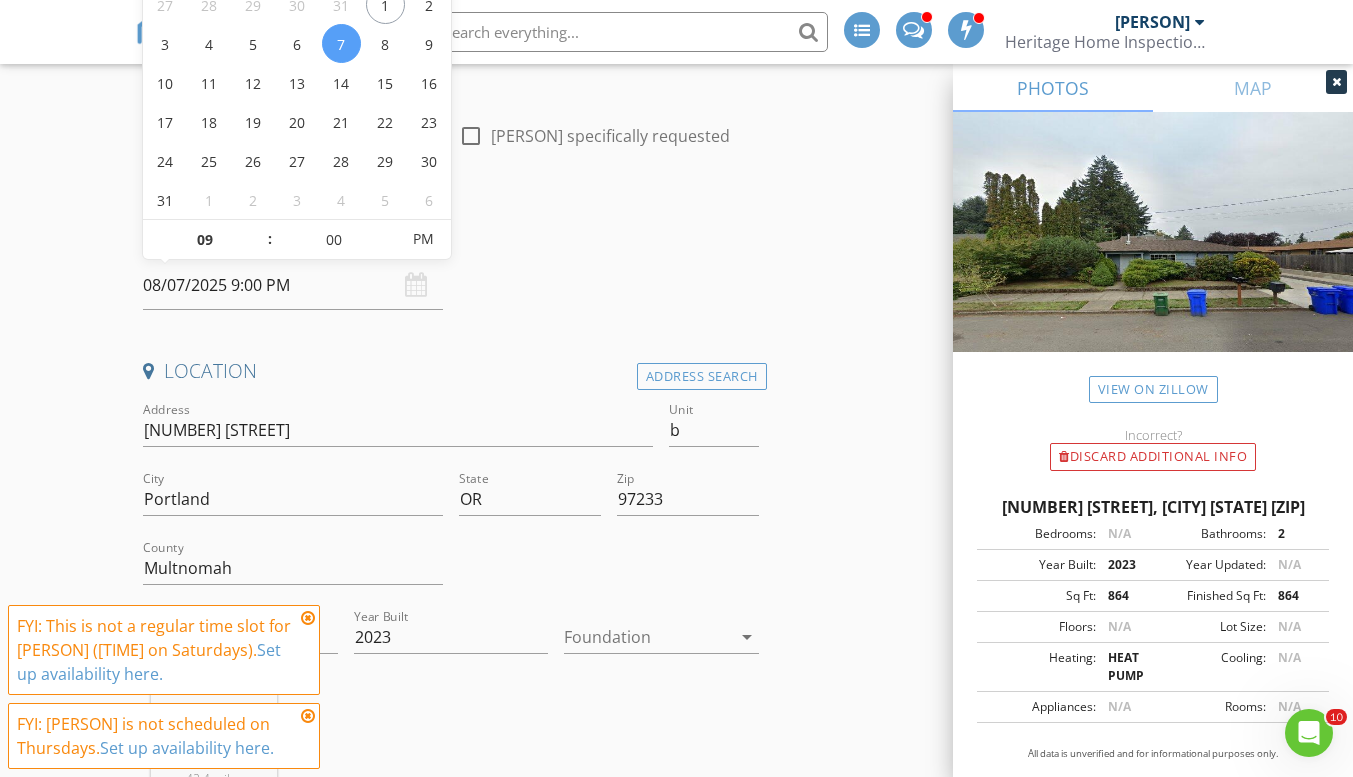 scroll, scrollTop: 200, scrollLeft: 0, axis: vertical 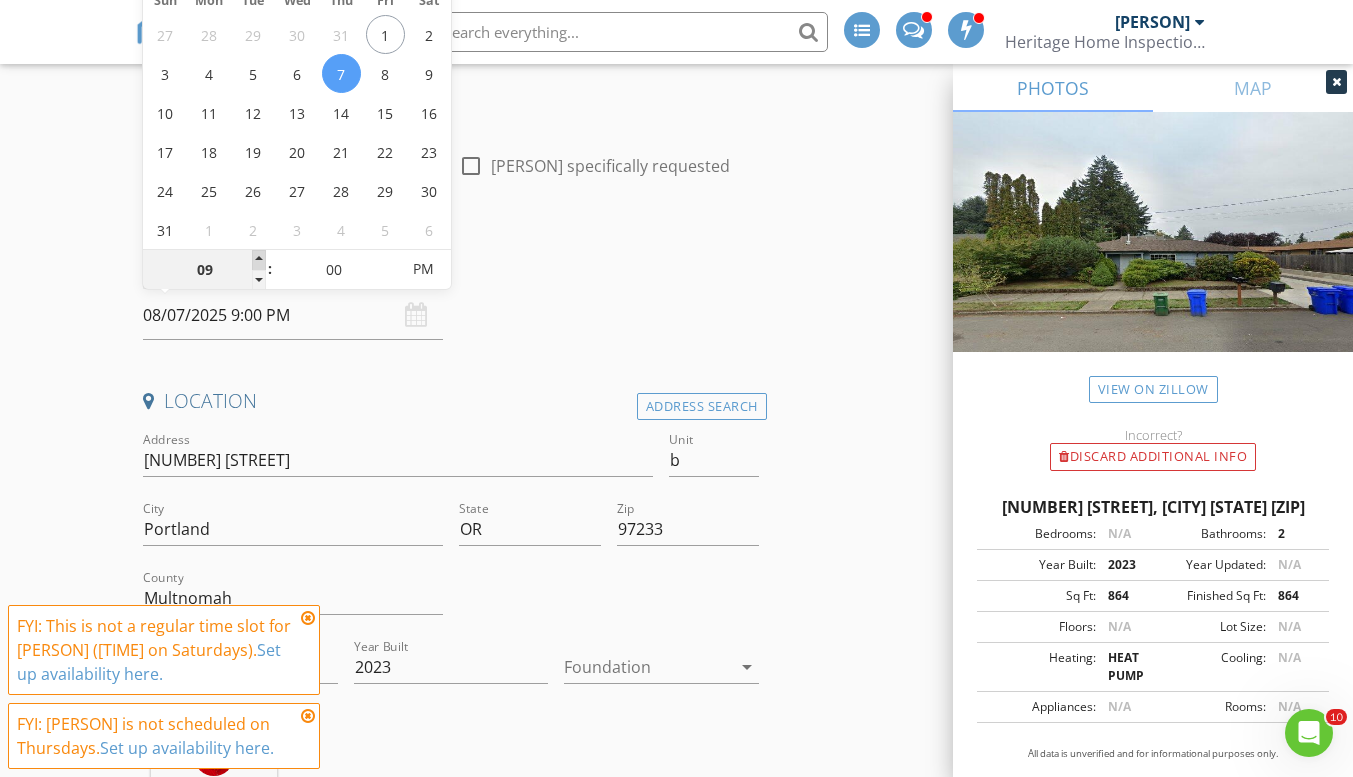 type on "08/07/2025 10:00 PM" 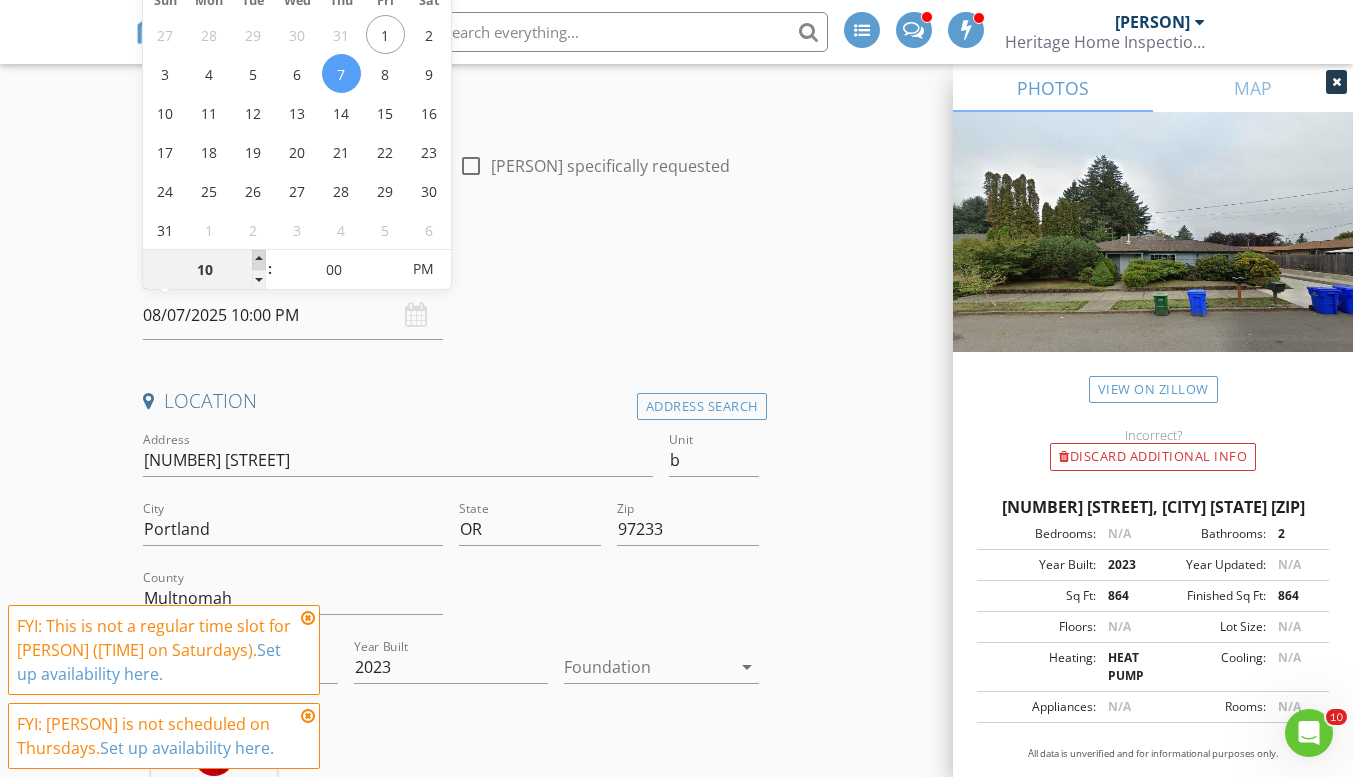 click at bounding box center [259, 260] 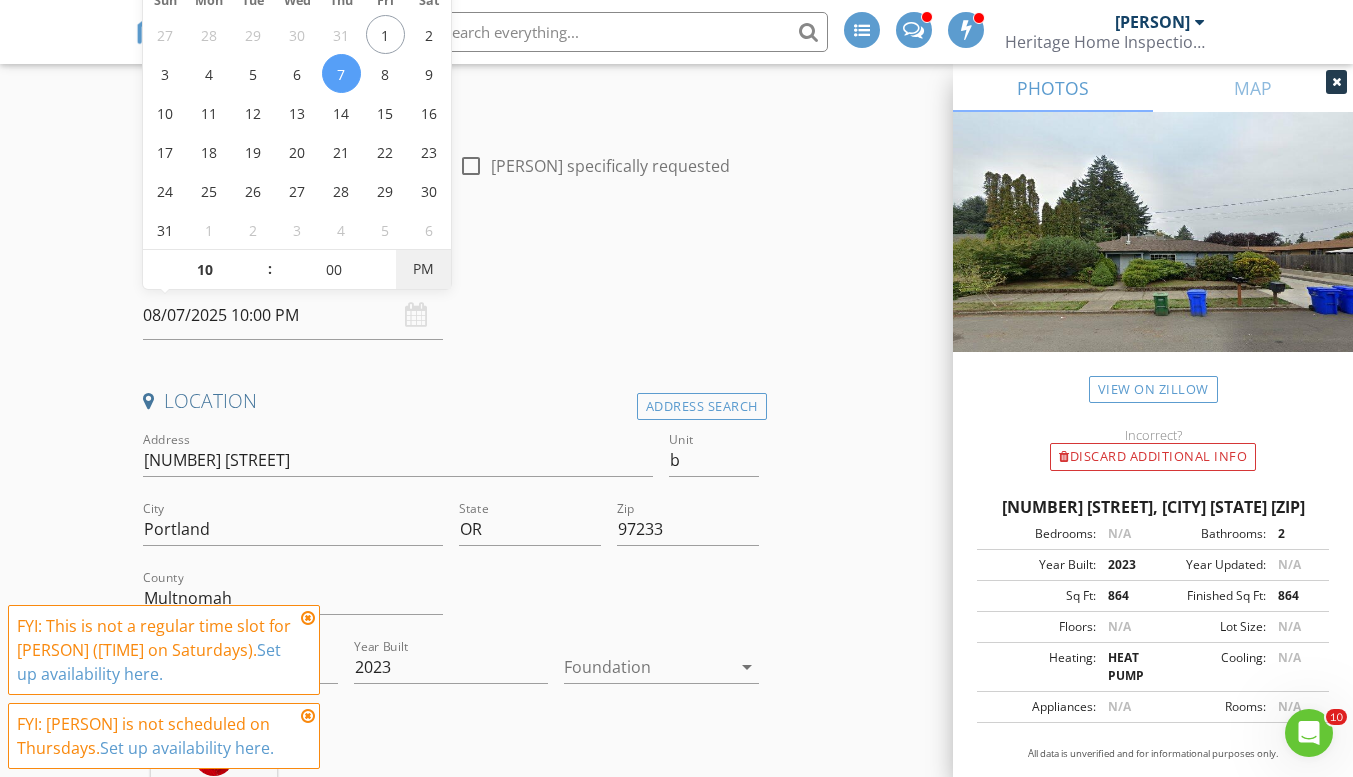 type on "08/07/2025 10:00 AM" 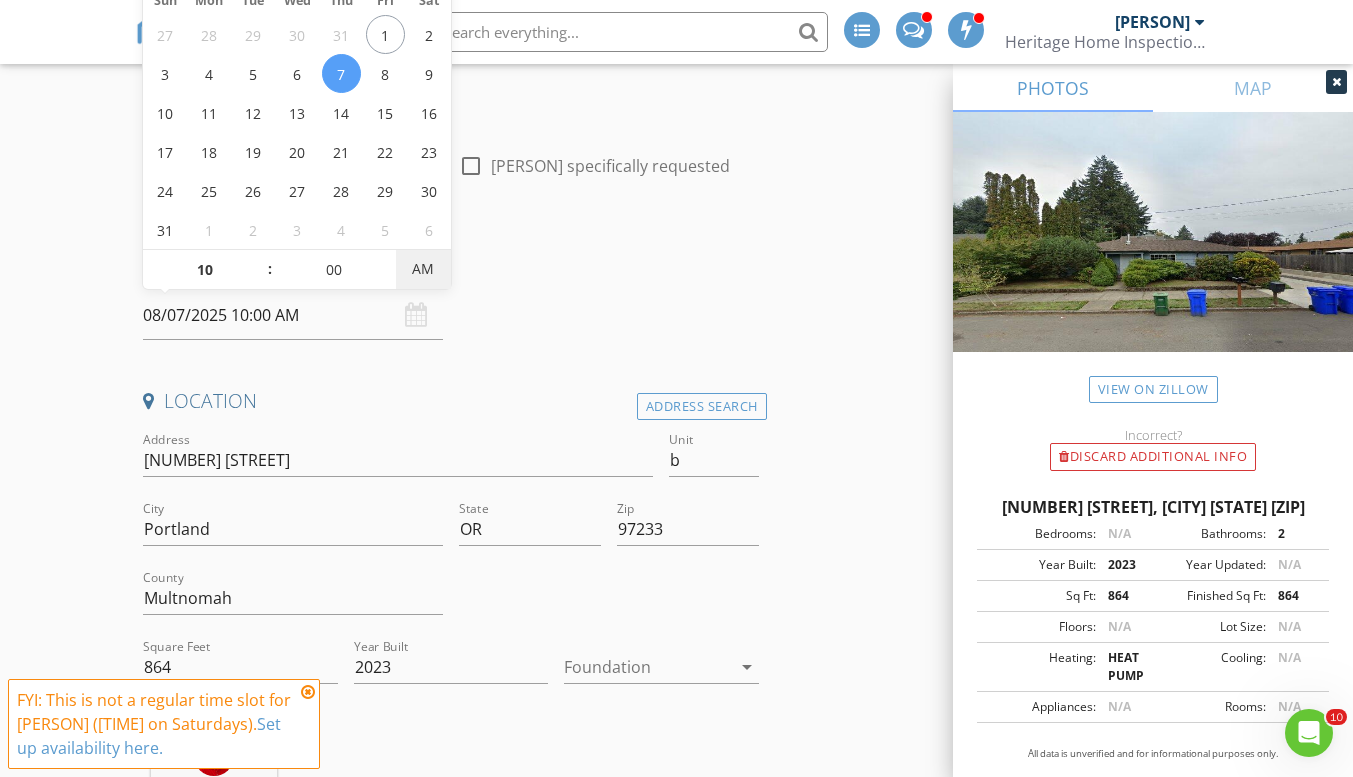 click on "AM" at bounding box center [423, 269] 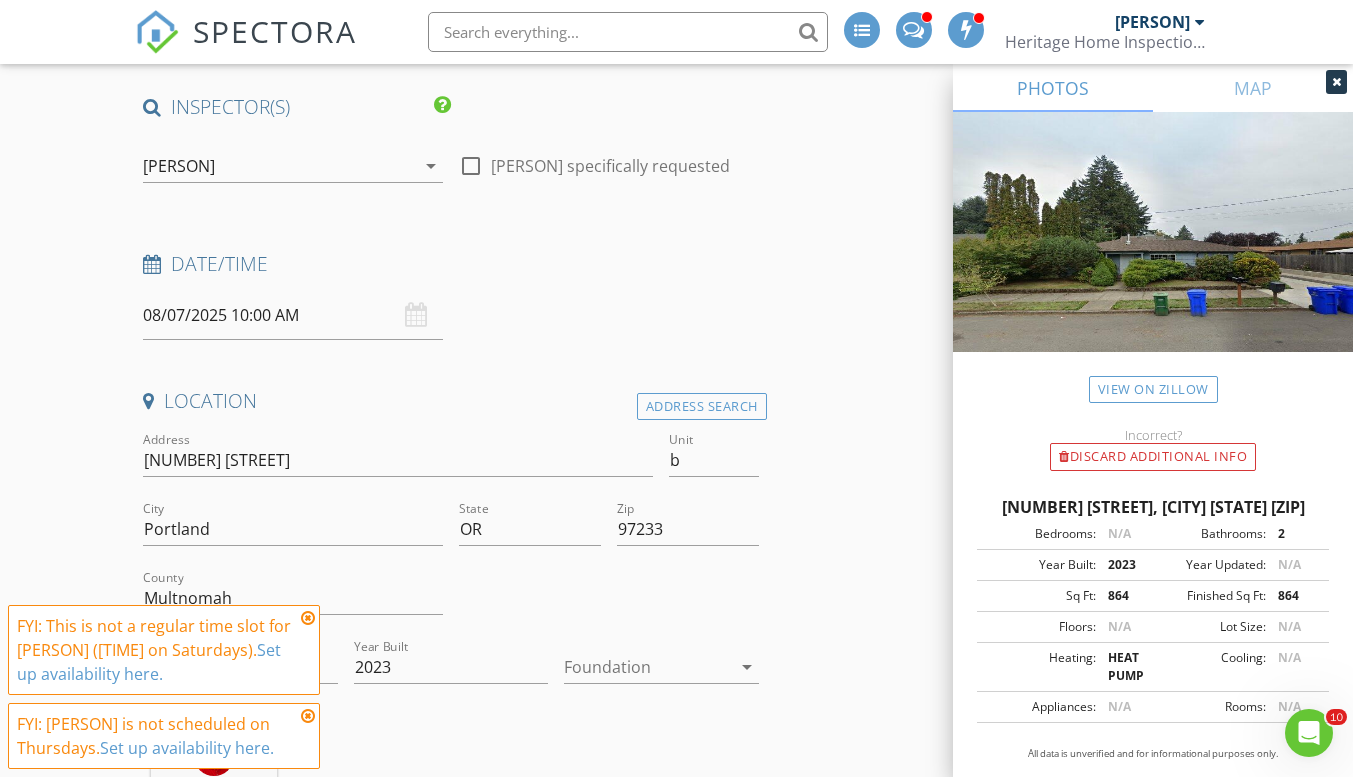 click on "Date/Time
08/07/2025 10:00 AM" at bounding box center [450, 295] 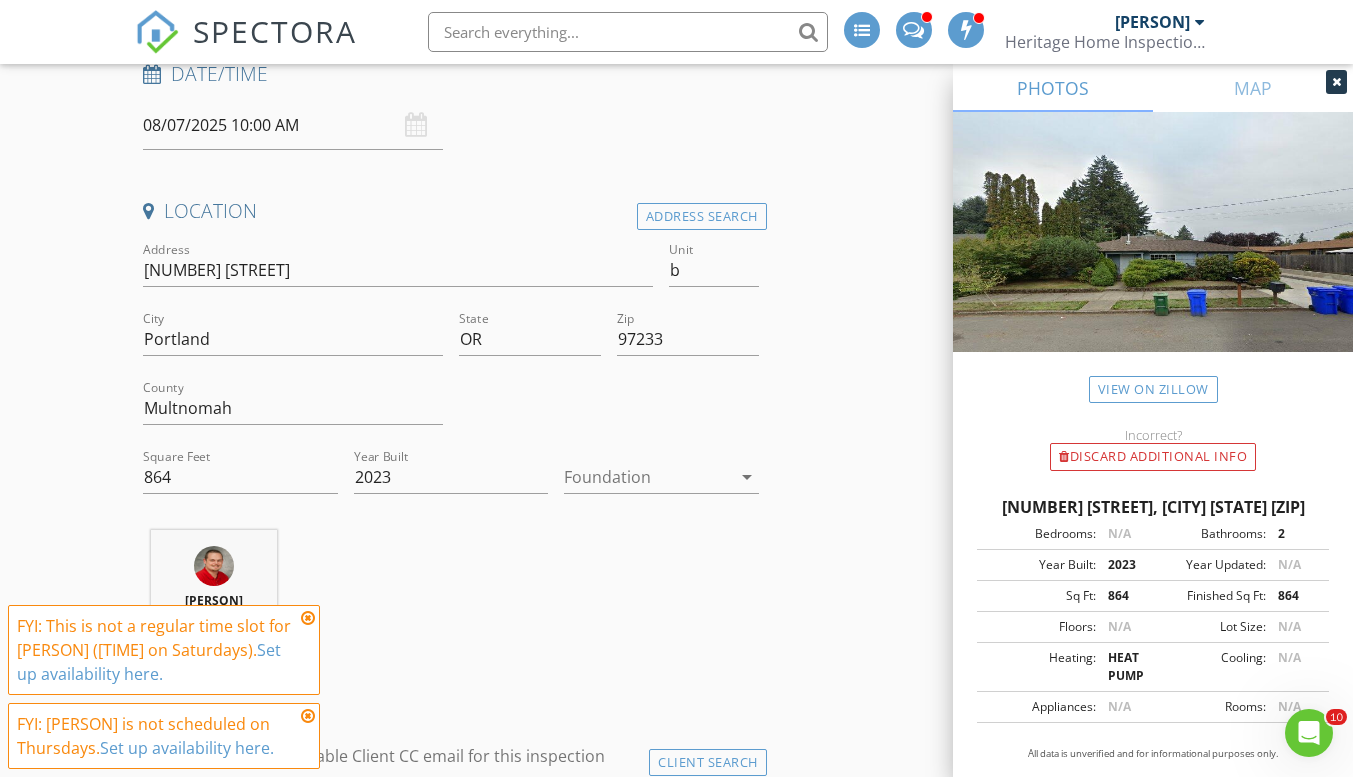 scroll, scrollTop: 400, scrollLeft: 0, axis: vertical 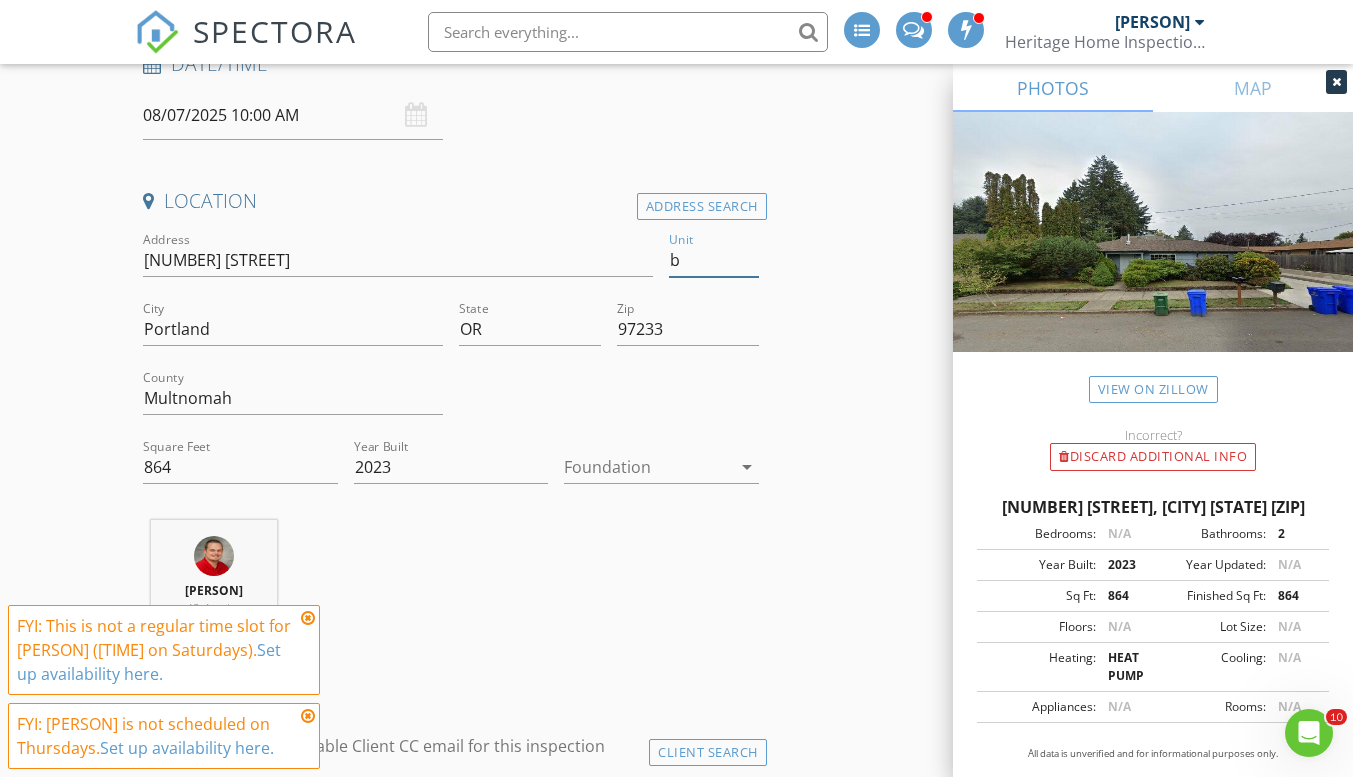 drag, startPoint x: 699, startPoint y: 261, endPoint x: 599, endPoint y: 284, distance: 102.610916 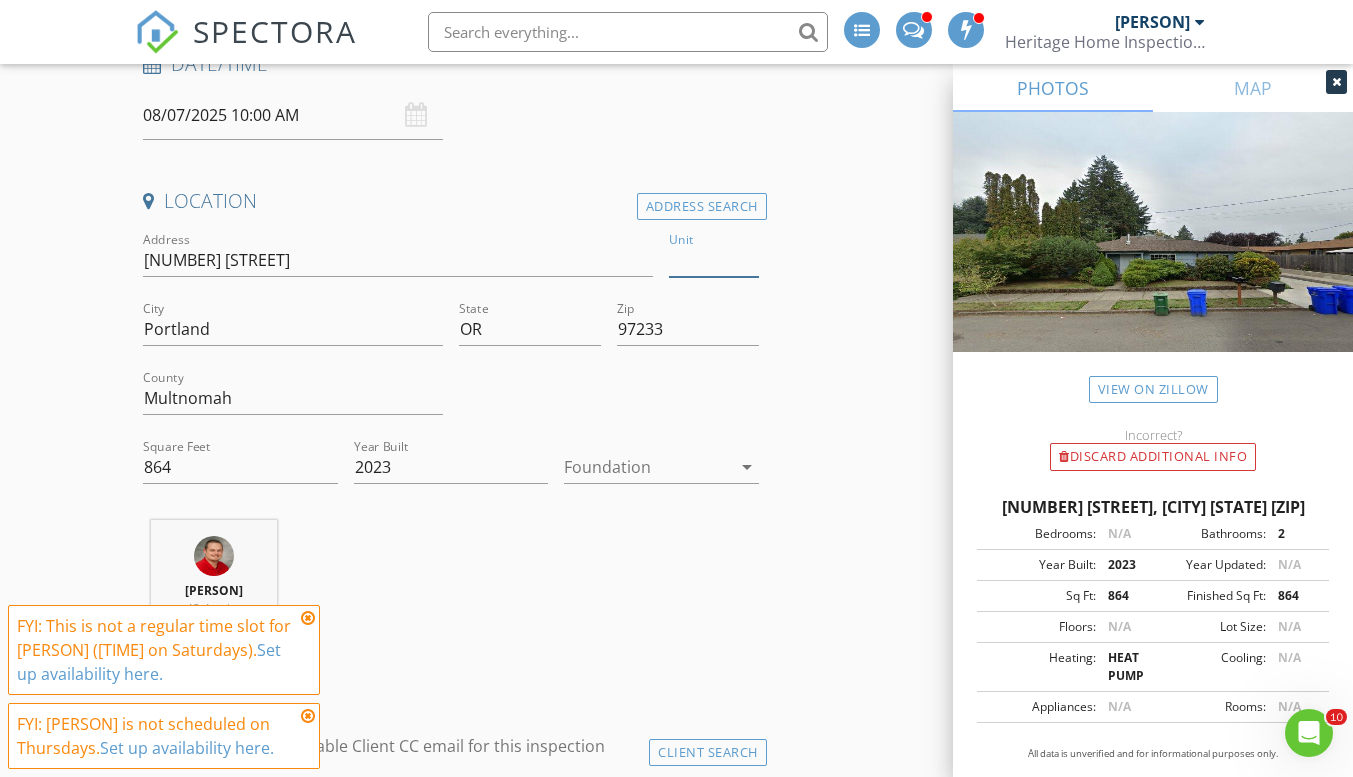 type 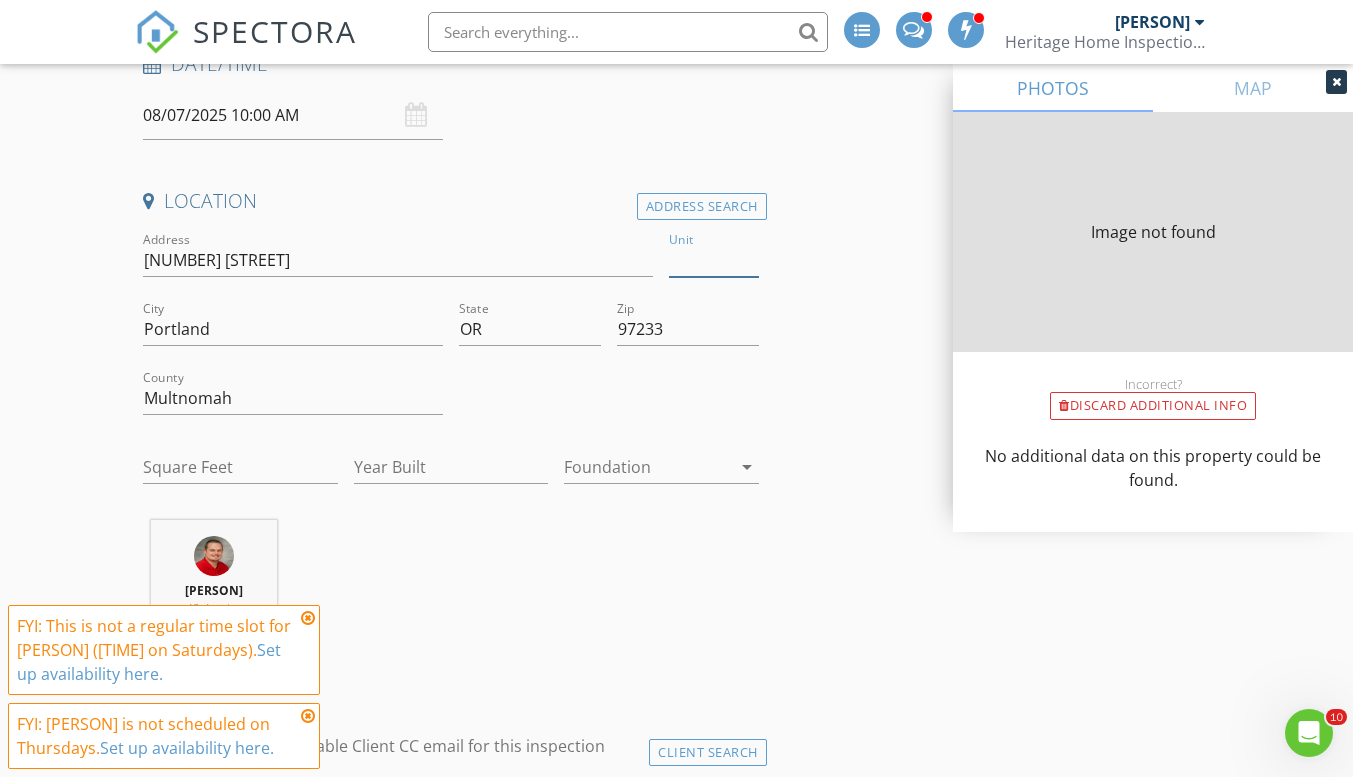 type on "1512" 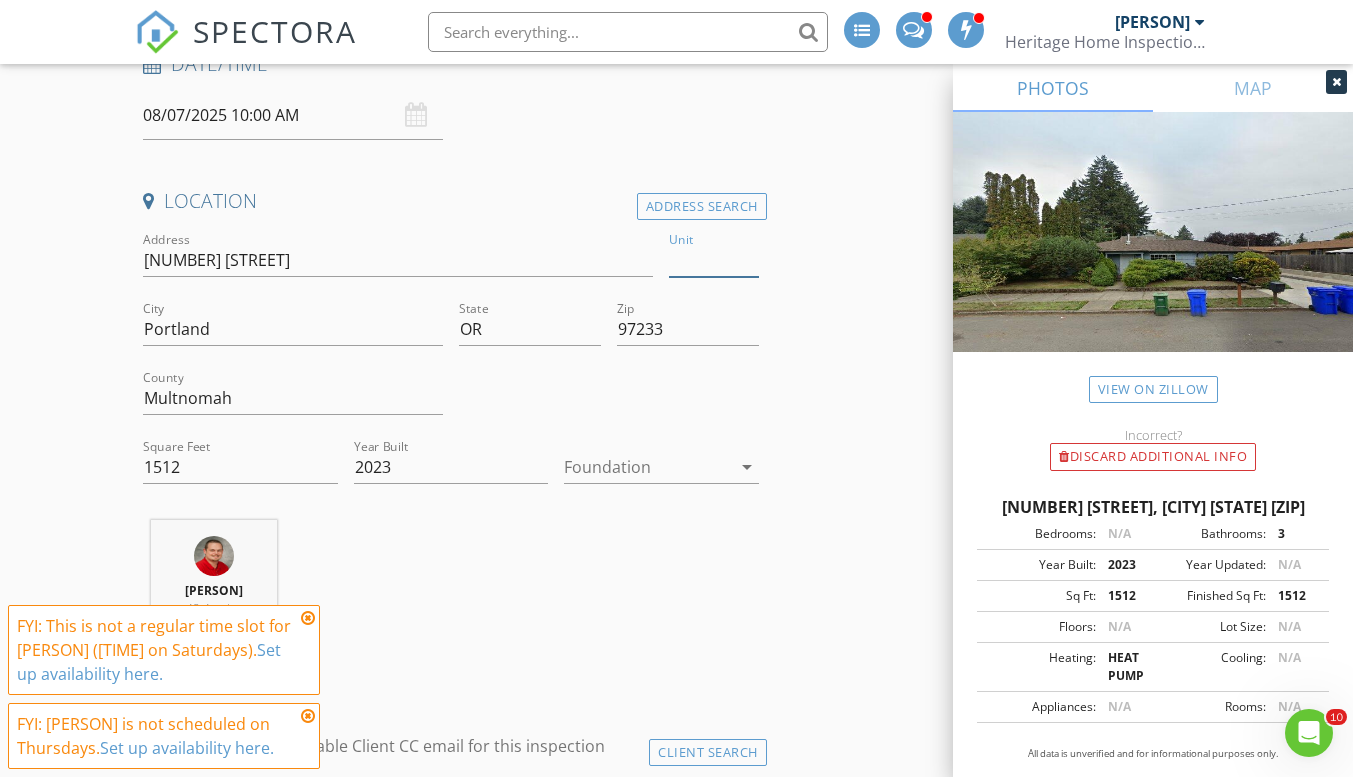 type on "V" 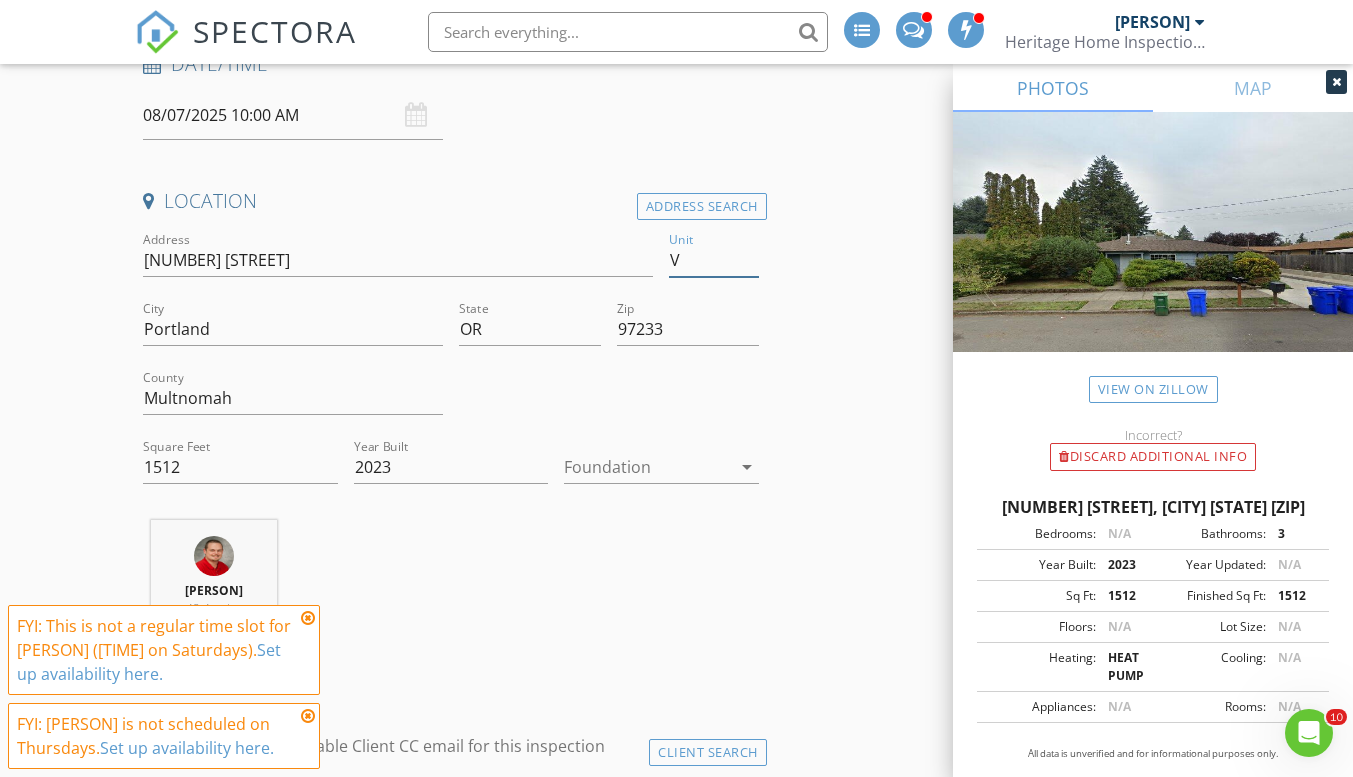 type 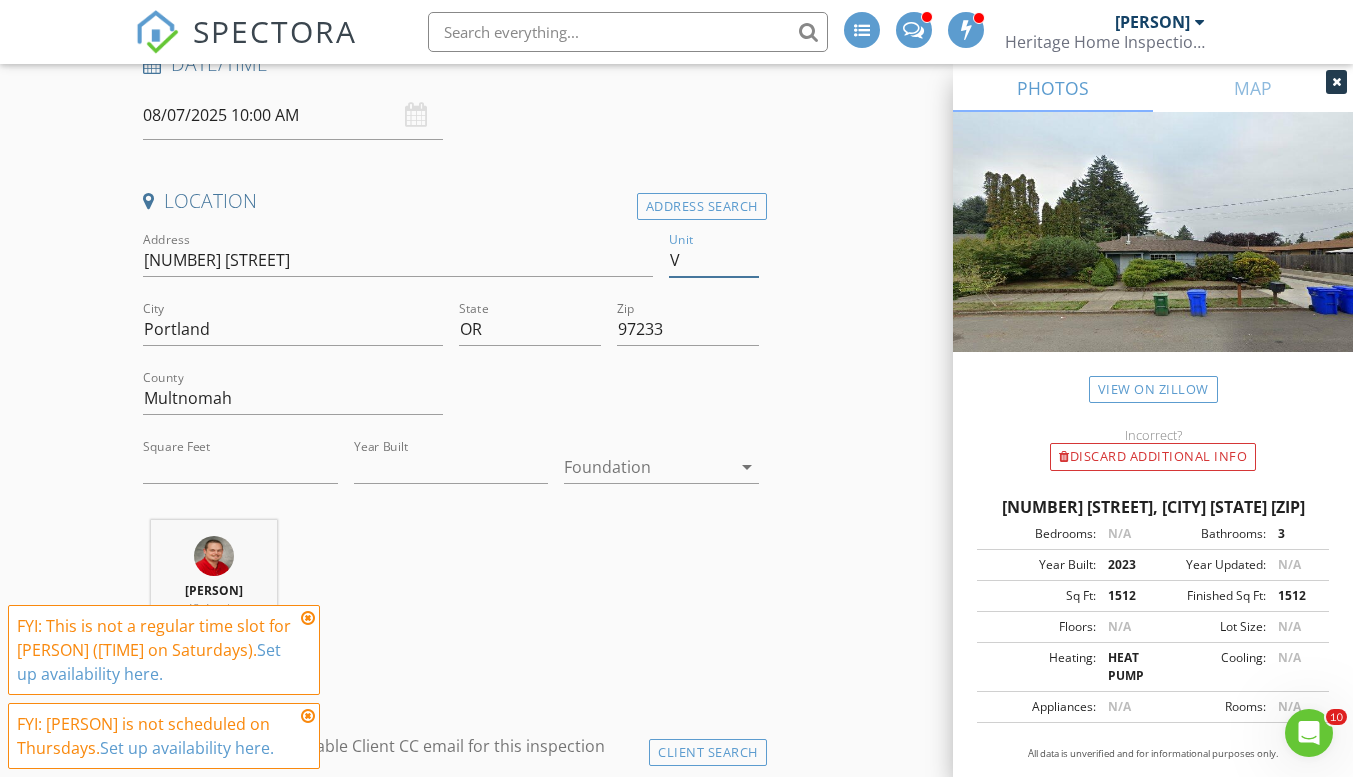 type 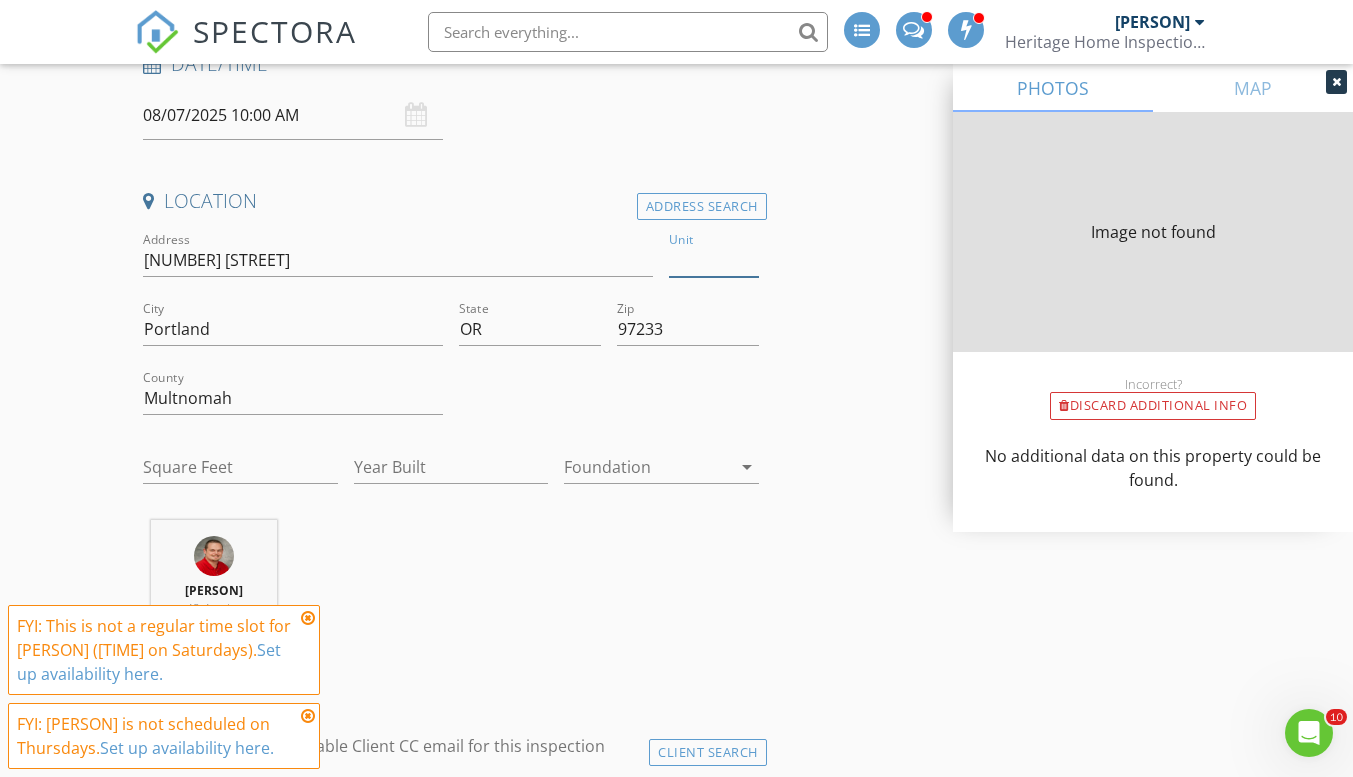 type on "1512" 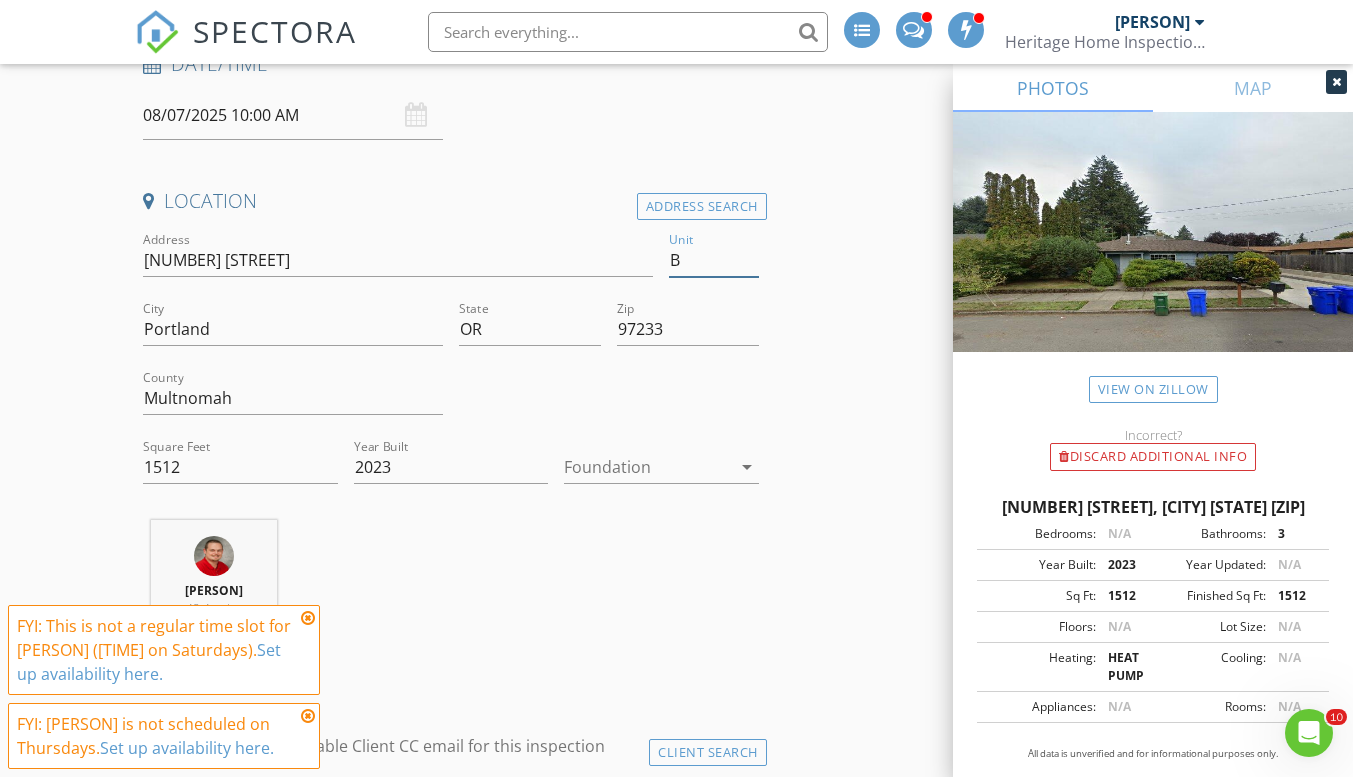type on "B" 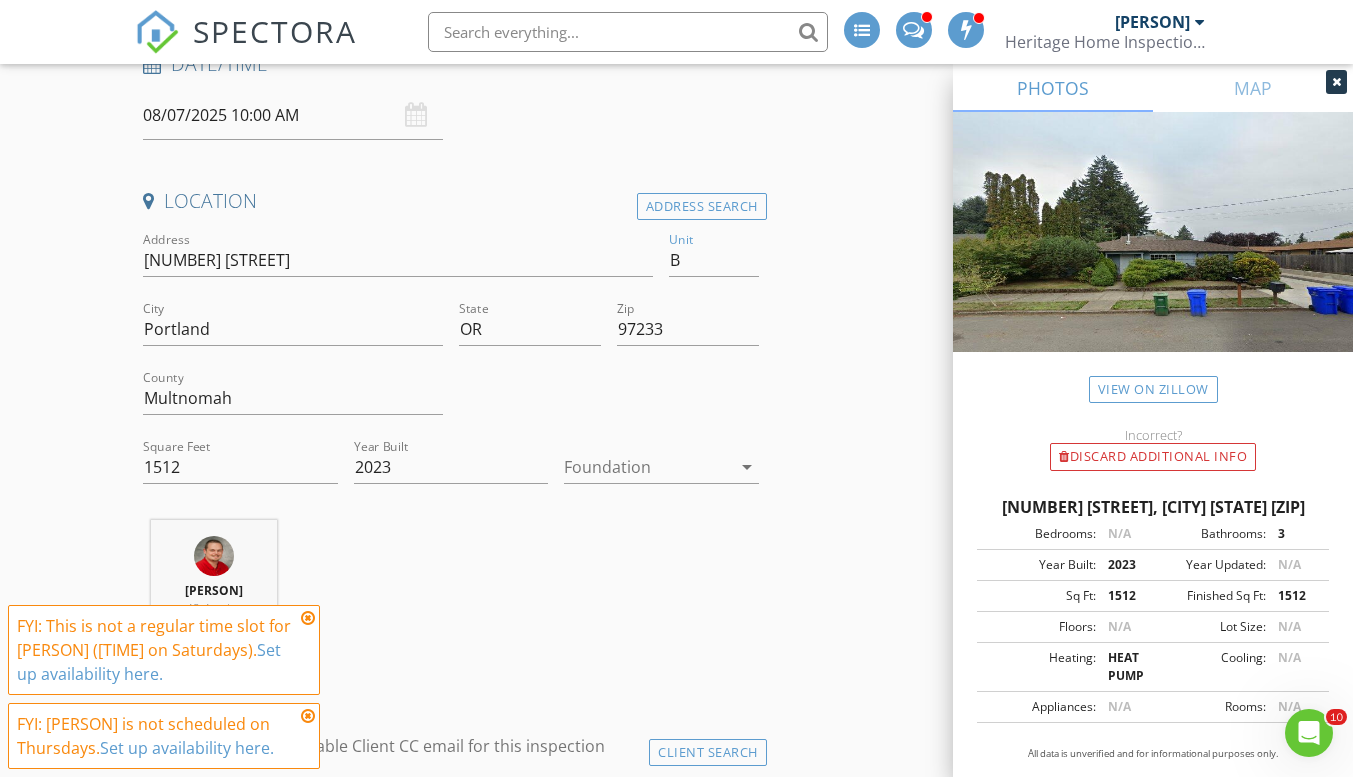 click on "INSPECTOR(S)
check_box   Kyle Osburn   PRIMARY   Kyle Osburn arrow_drop_down   check_box_outline_blank Kyle Osburn specifically requested
Date/Time
08/07/2025 10:00 AM
Location
Address Search       Address 611 SE 142nd Ave   Unit B   City Portland   State OR   Zip 97233   County Multnomah     Square Feet 1512   Year Built 2023   Foundation arrow_drop_down     Kyle Osburn     42.4 miles     (an hour)
client
check_box Enable Client CC email for this inspection   Client Search     check_box_outline_blank Client is a Company/Organization     First Name   Last Name   Email   CC Email   Phone 907-759-3124   Address   City   State   Zip     Tags         Notes   Private Notes
ADD ADDITIONAL client
SERVICES
check_box_outline_blank   Premiere Home Inspection   check_box_outline_blank" at bounding box center (676, 1895) 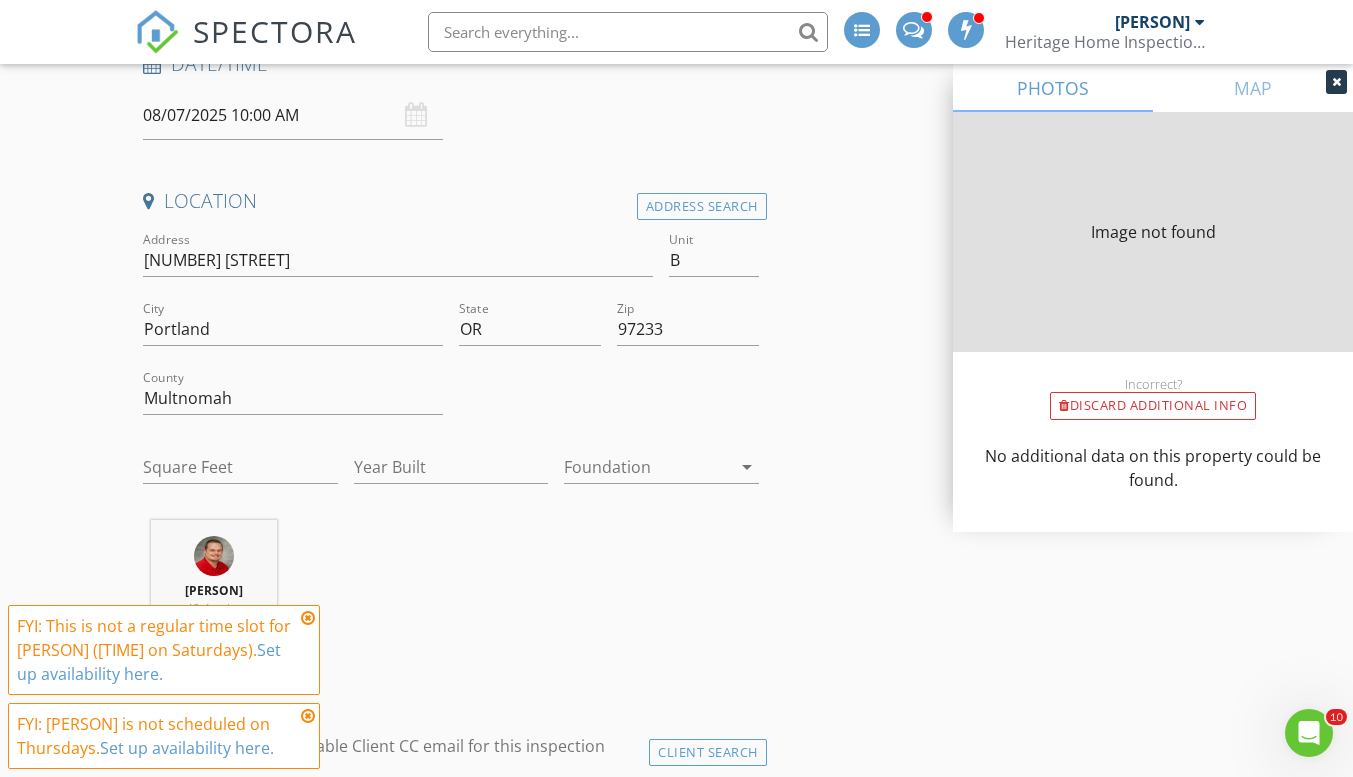 type on "864" 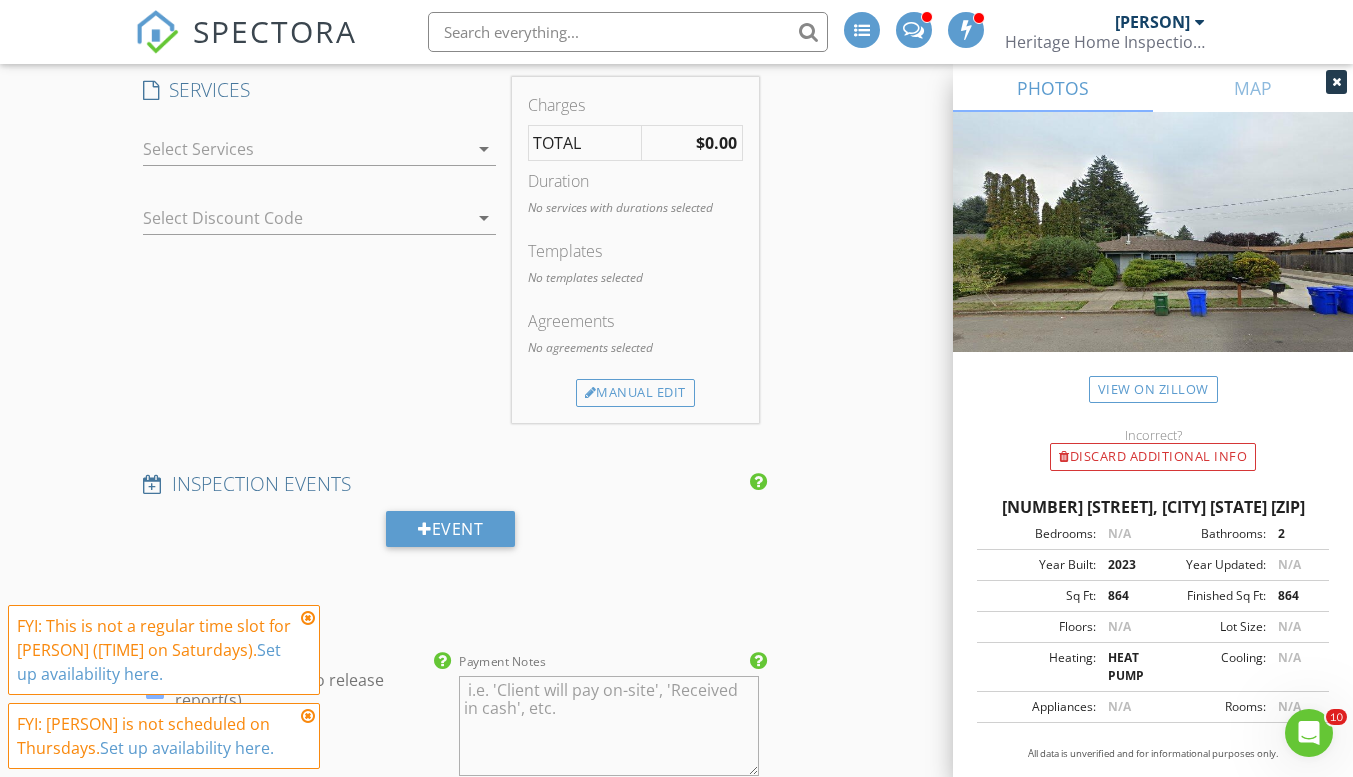 scroll, scrollTop: 1900, scrollLeft: 0, axis: vertical 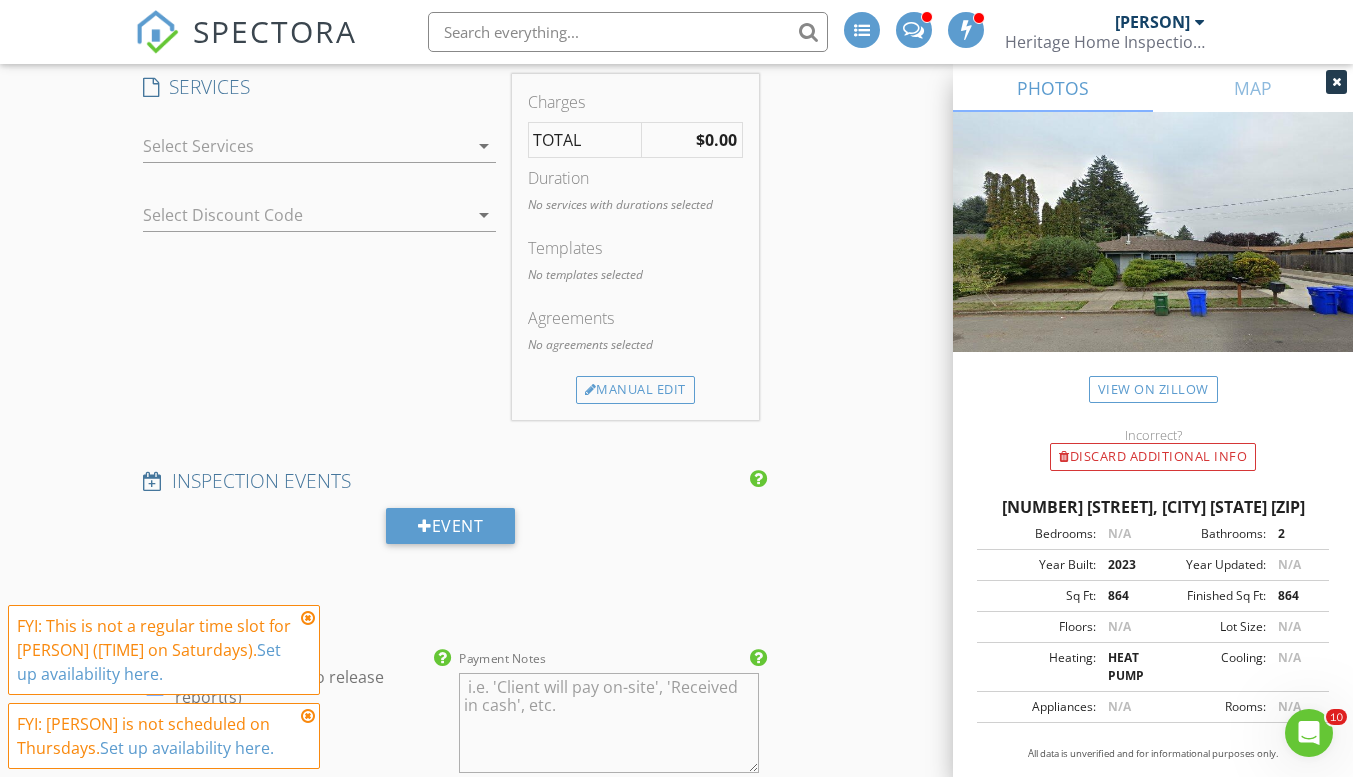 click at bounding box center (305, 146) 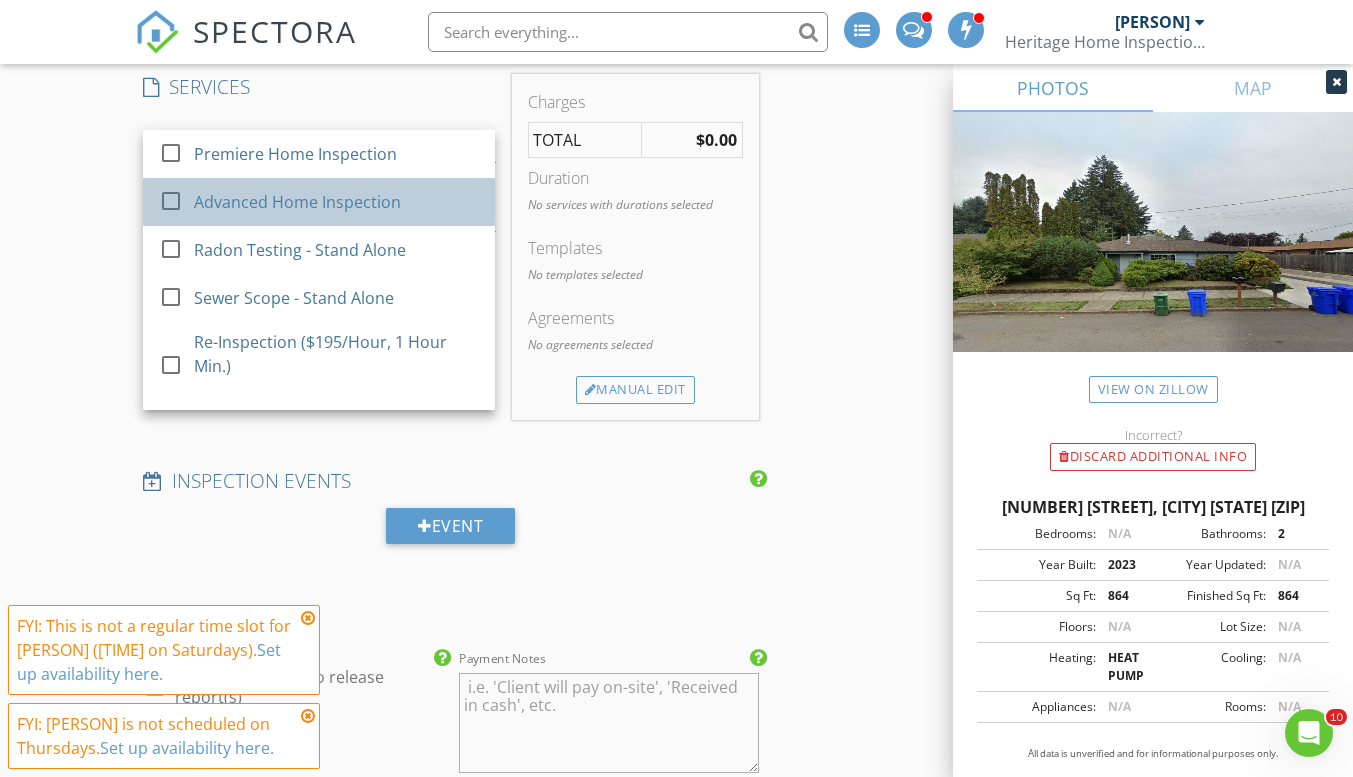 click on "Advanced Home Inspection" at bounding box center (336, 202) 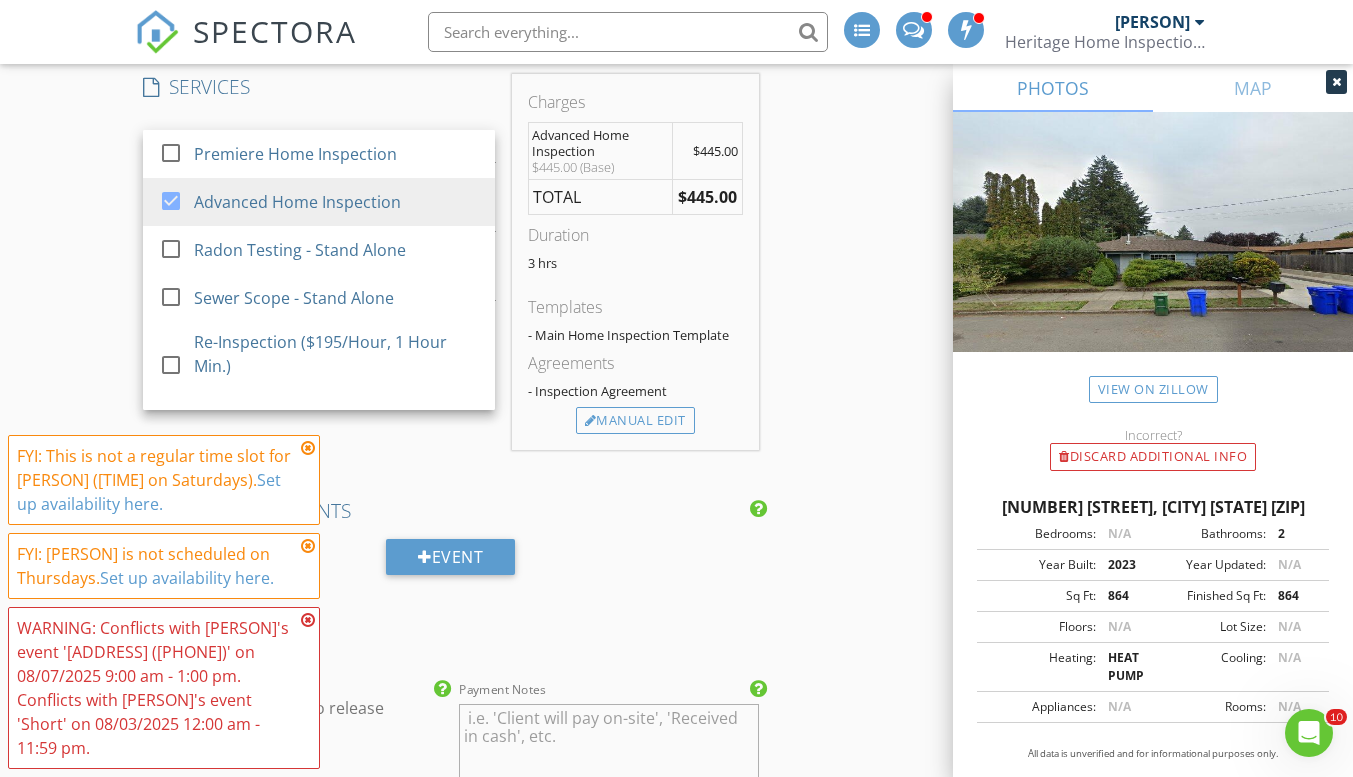 click on "New Inspection
INSPECTOR(S)
check_box   Kyle Osburn   PRIMARY   Kyle Osburn arrow_drop_down   check_box_outline_blank Kyle Osburn specifically requested
Date/Time
08/07/2025 10:00 AM
Location
Address Search       Address 611 SE 142nd Ave   Unit B   City Portland   State OR   Zip 97233   County Multnomah     Square Feet 864   Year Built 2023   Foundation arrow_drop_down     Kyle Osburn     42.4 miles     (an hour)
client
check_box Enable Client CC email for this inspection   Client Search     check_box_outline_blank Client is a Company/Organization     First Name   Last Name   Email   CC Email   Phone 907-759-3124   Address   City   State   Zip     Tags         Notes   Private Notes
ADD ADDITIONAL client
SERVICES
check_box_outline_blank   Premiere Home Inspection" at bounding box center [676, 376] 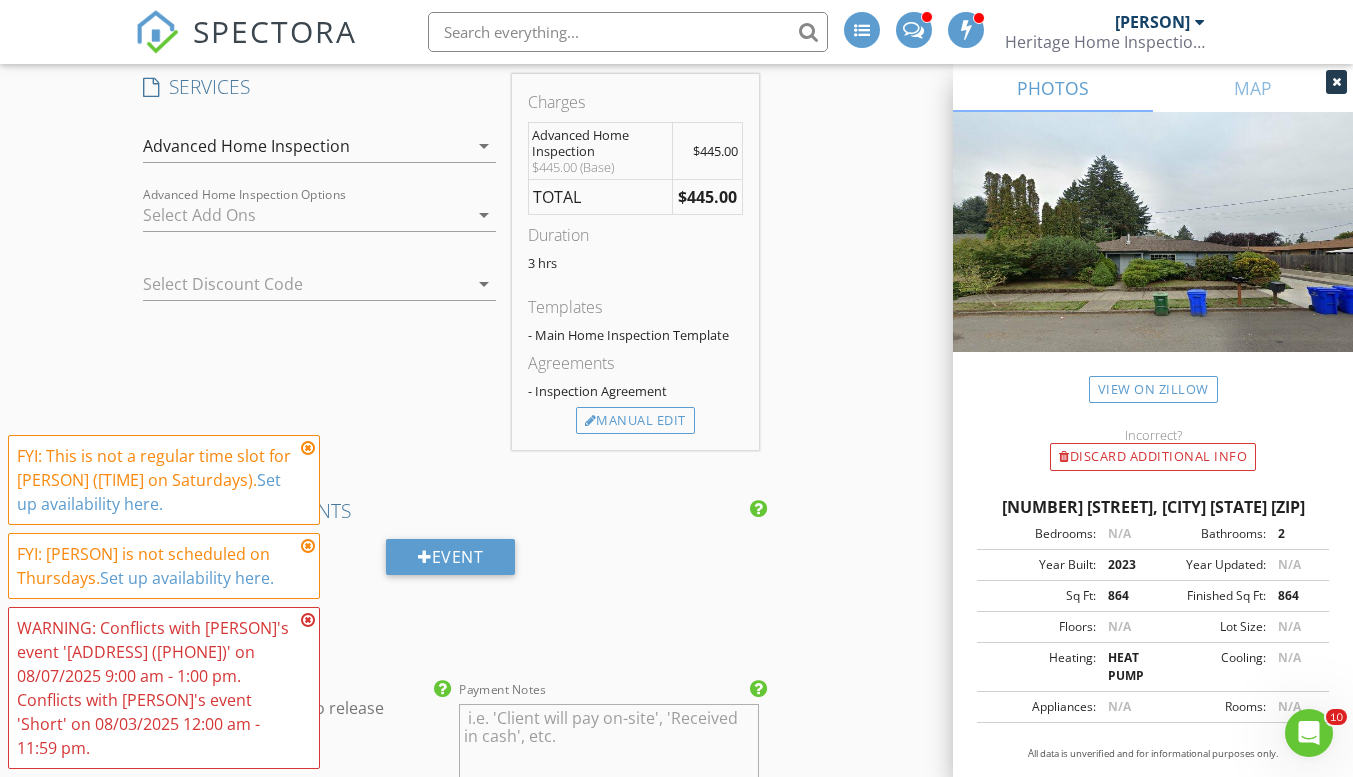 click at bounding box center (305, 215) 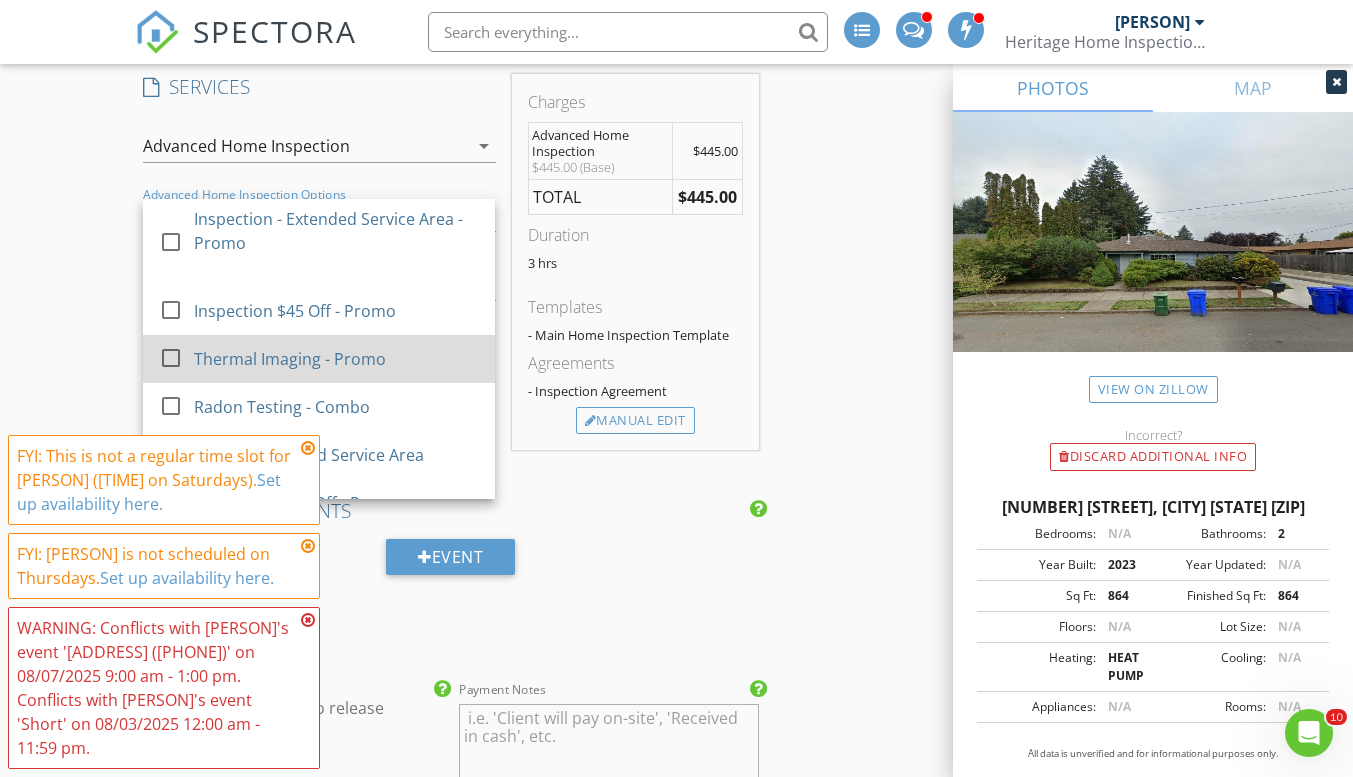 click on "Thermal Imaging - Promo" at bounding box center [290, 359] 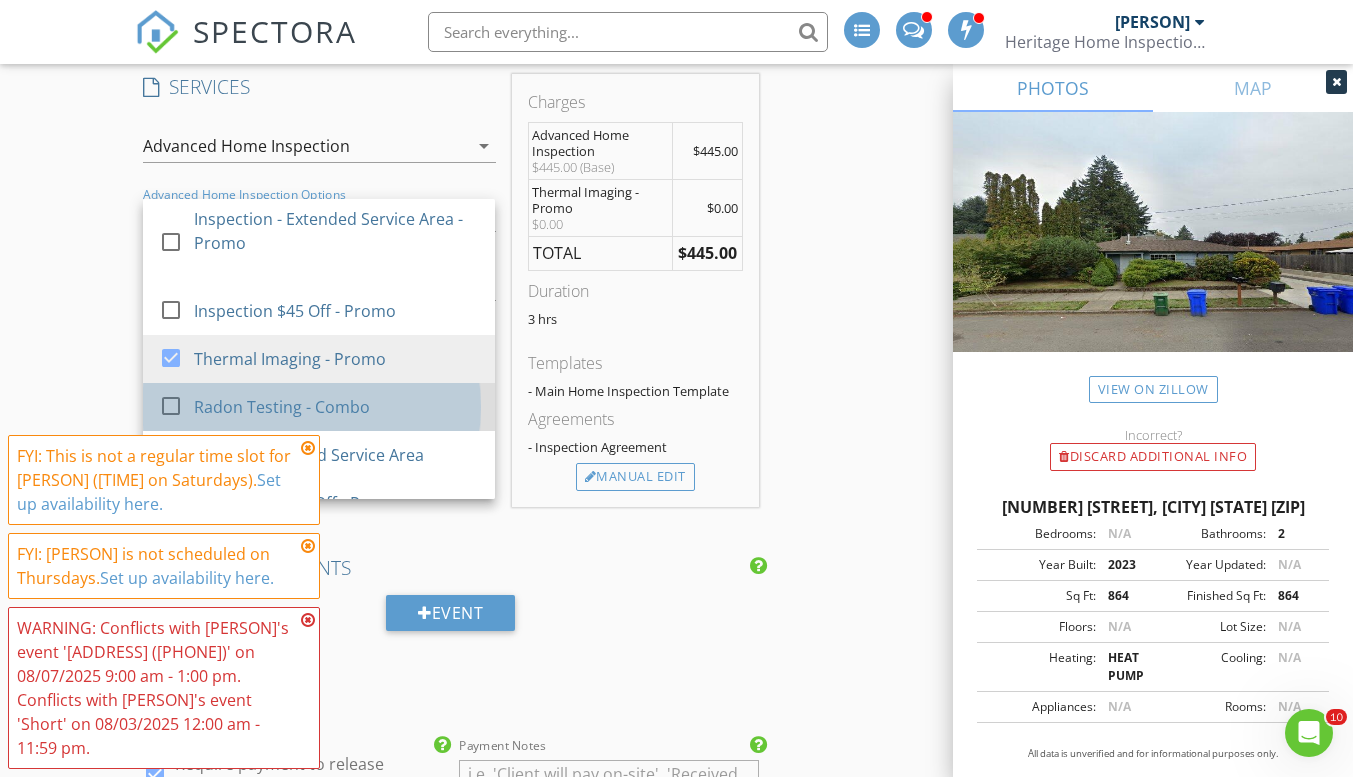 click on "Radon Testing - Combo" at bounding box center (282, 407) 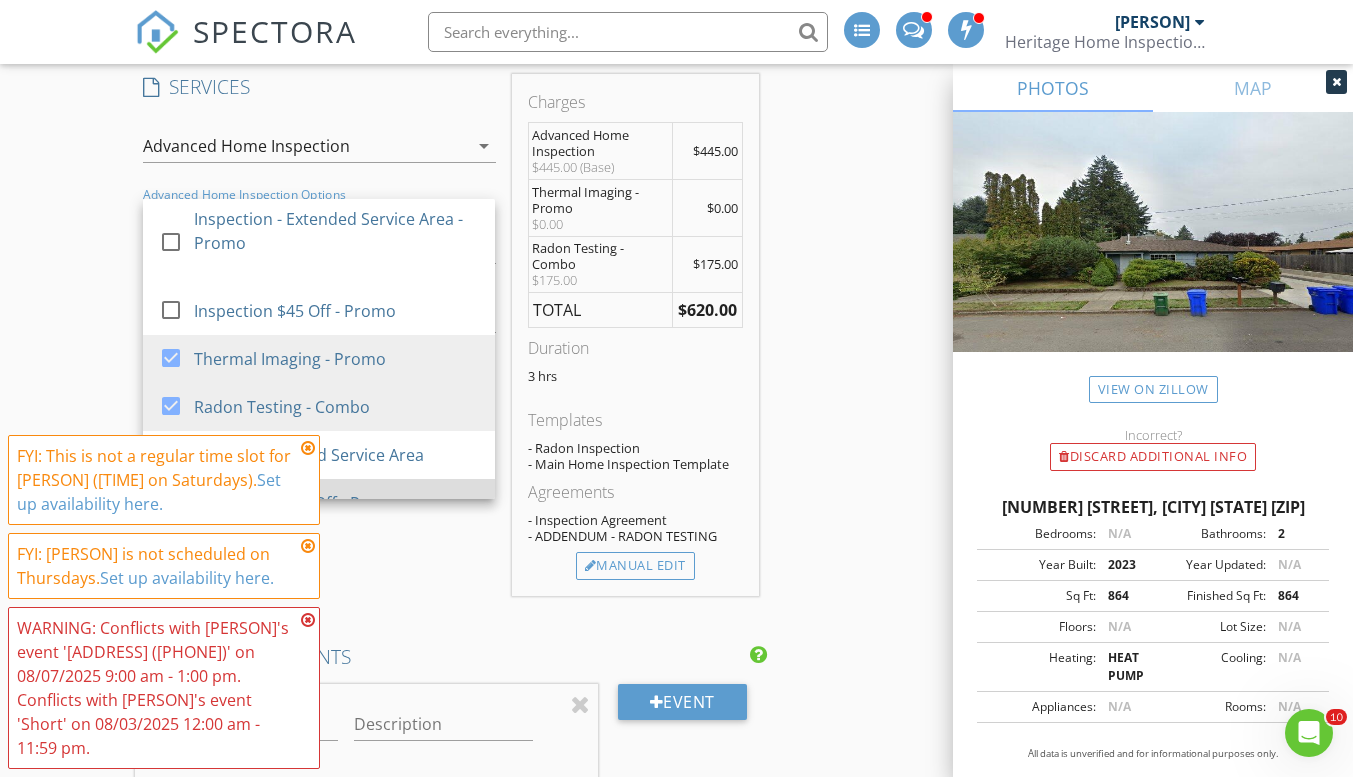 scroll, scrollTop: 100, scrollLeft: 0, axis: vertical 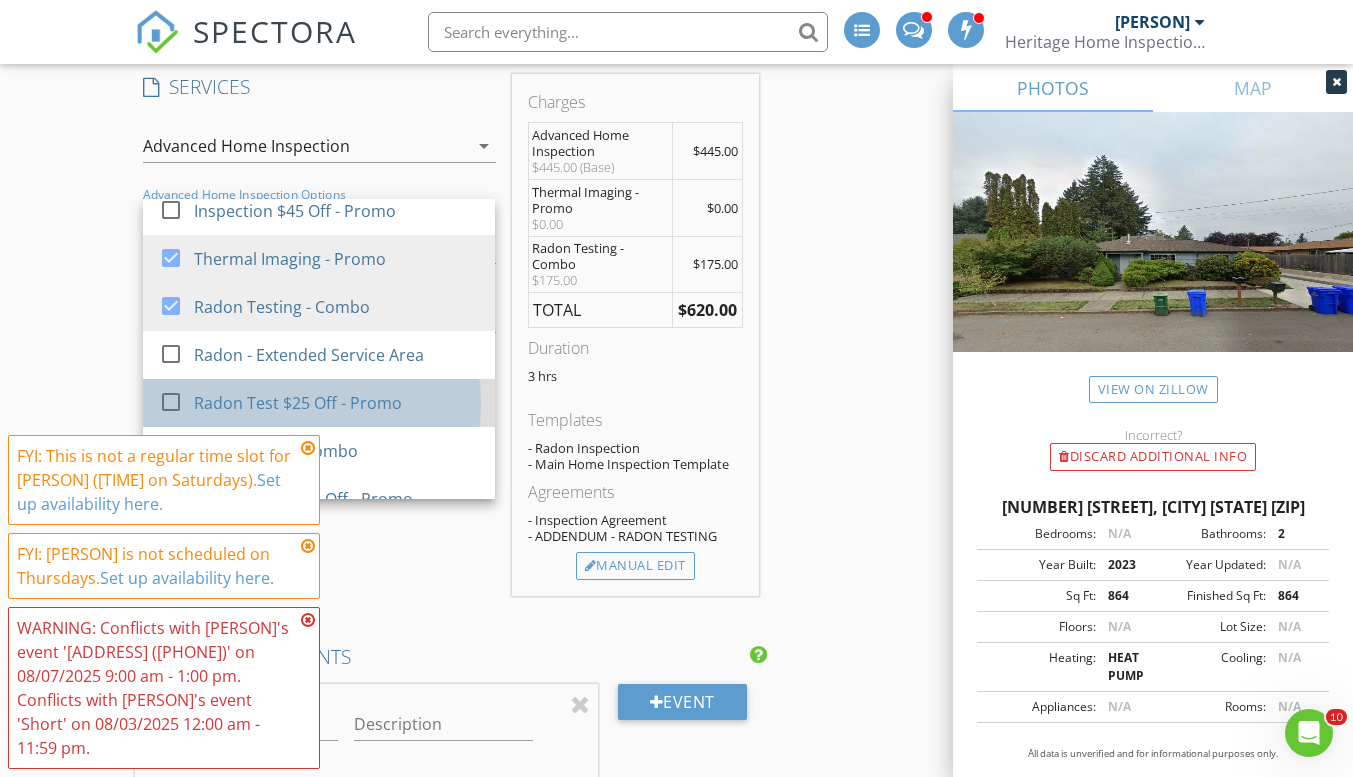 click on "Radon Test $25 Off - Promo" at bounding box center (298, 403) 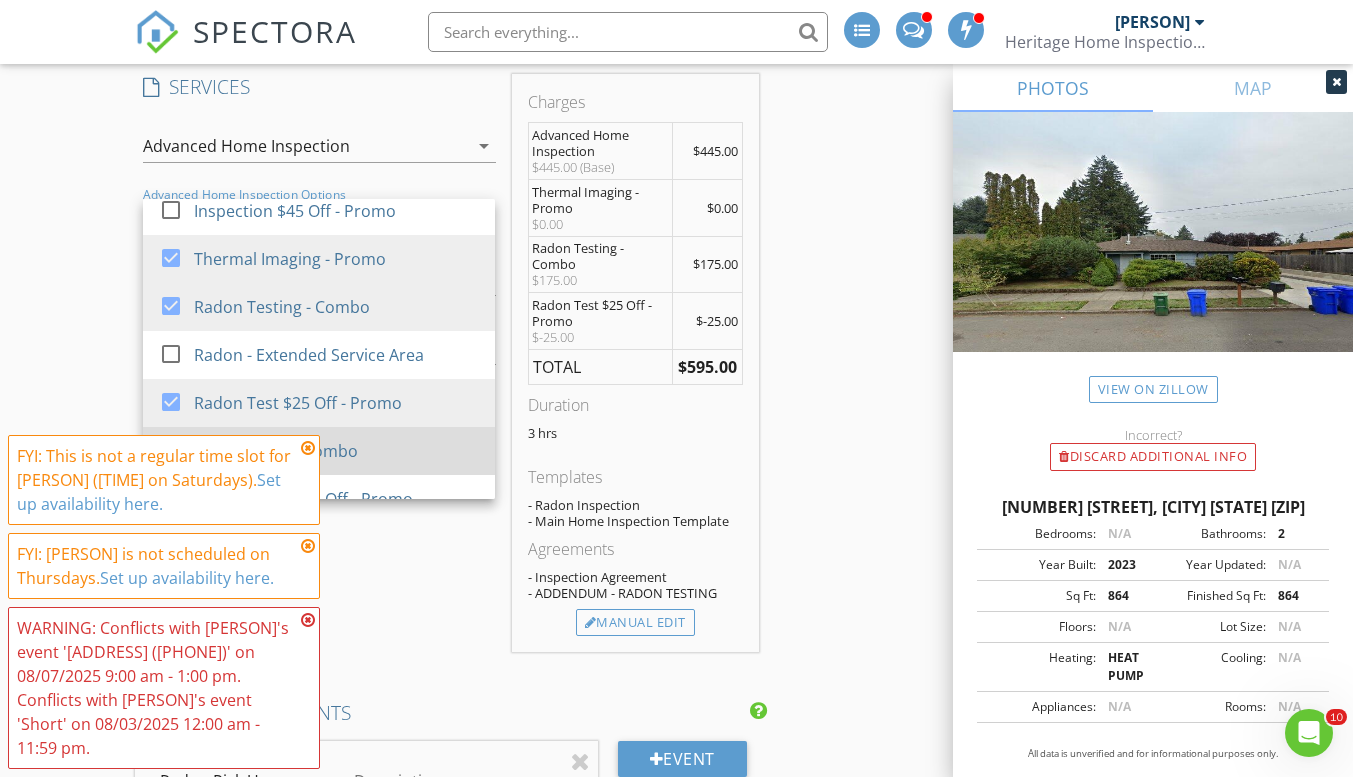click on "Sewer Scope - Combo" at bounding box center [336, 451] 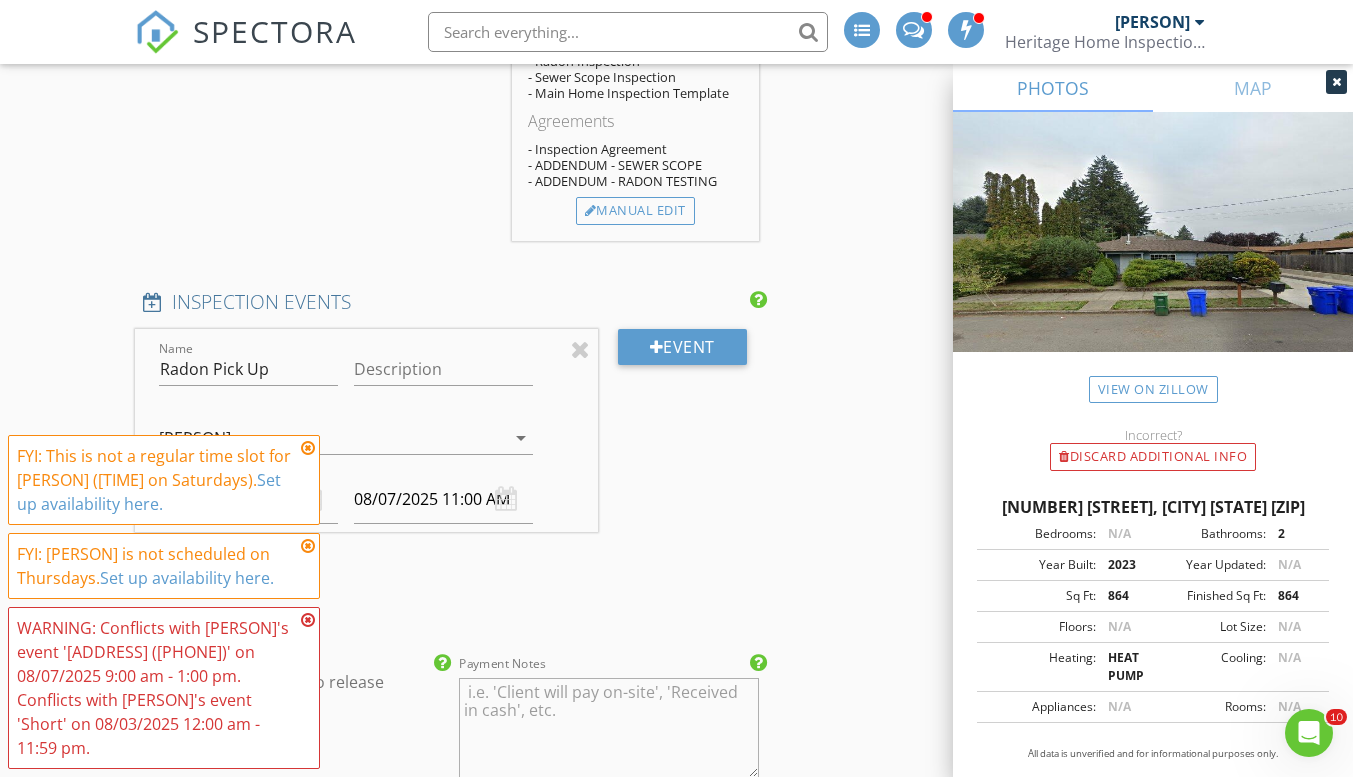 scroll, scrollTop: 2500, scrollLeft: 0, axis: vertical 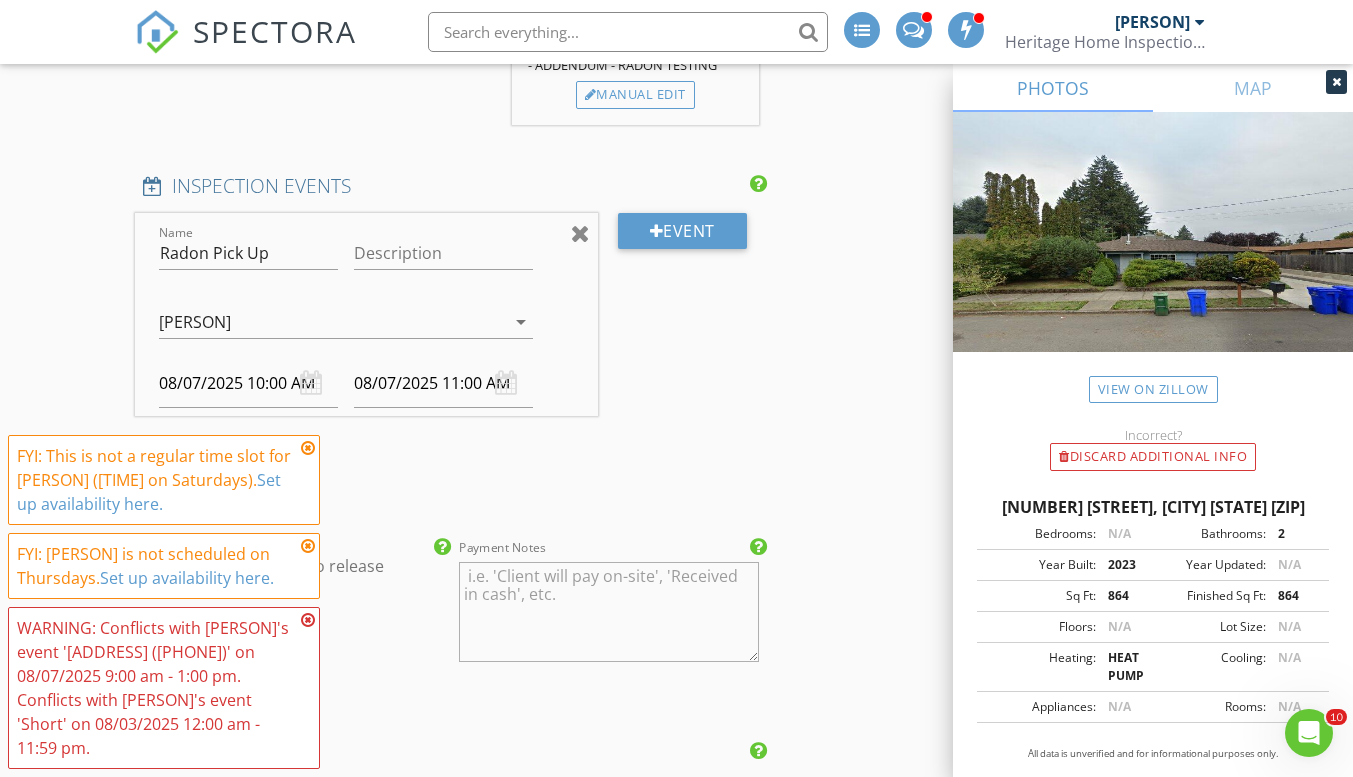 click at bounding box center [580, 233] 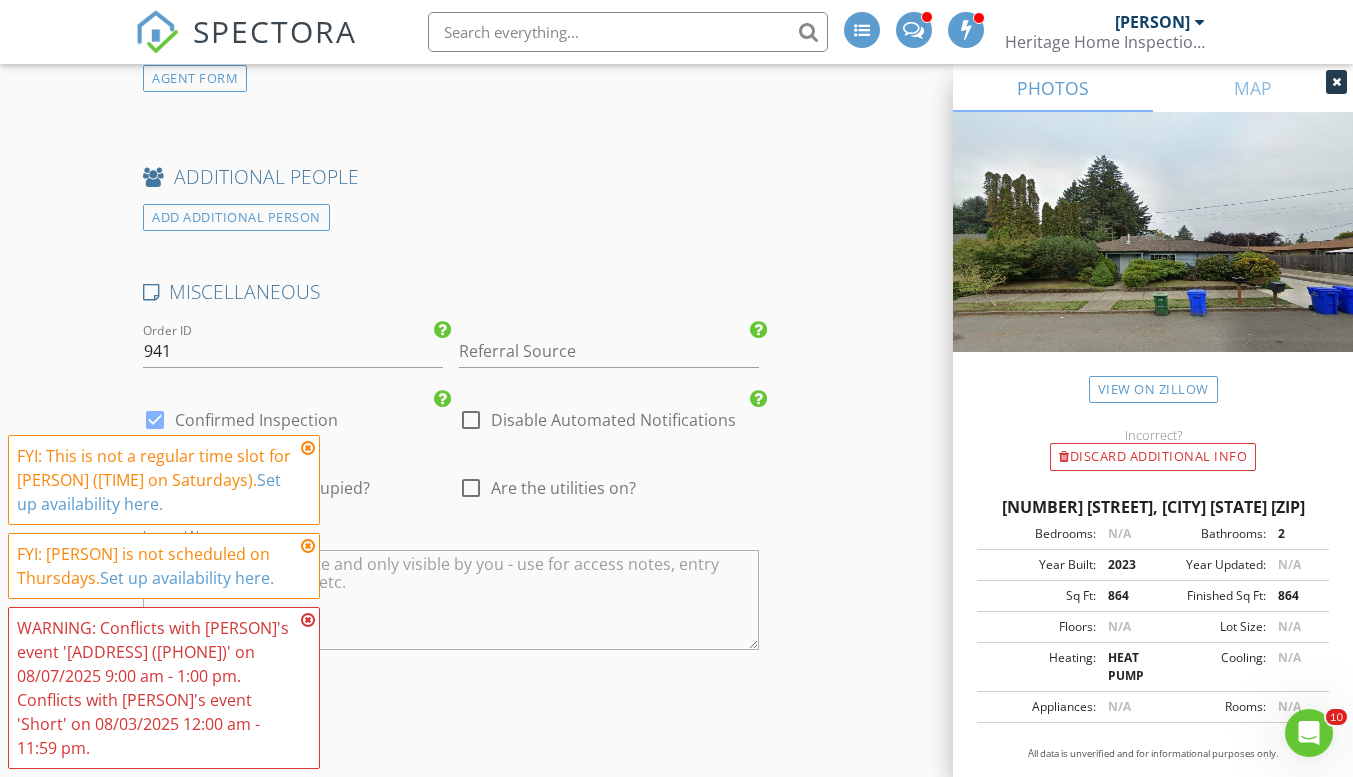 scroll, scrollTop: 3400, scrollLeft: 0, axis: vertical 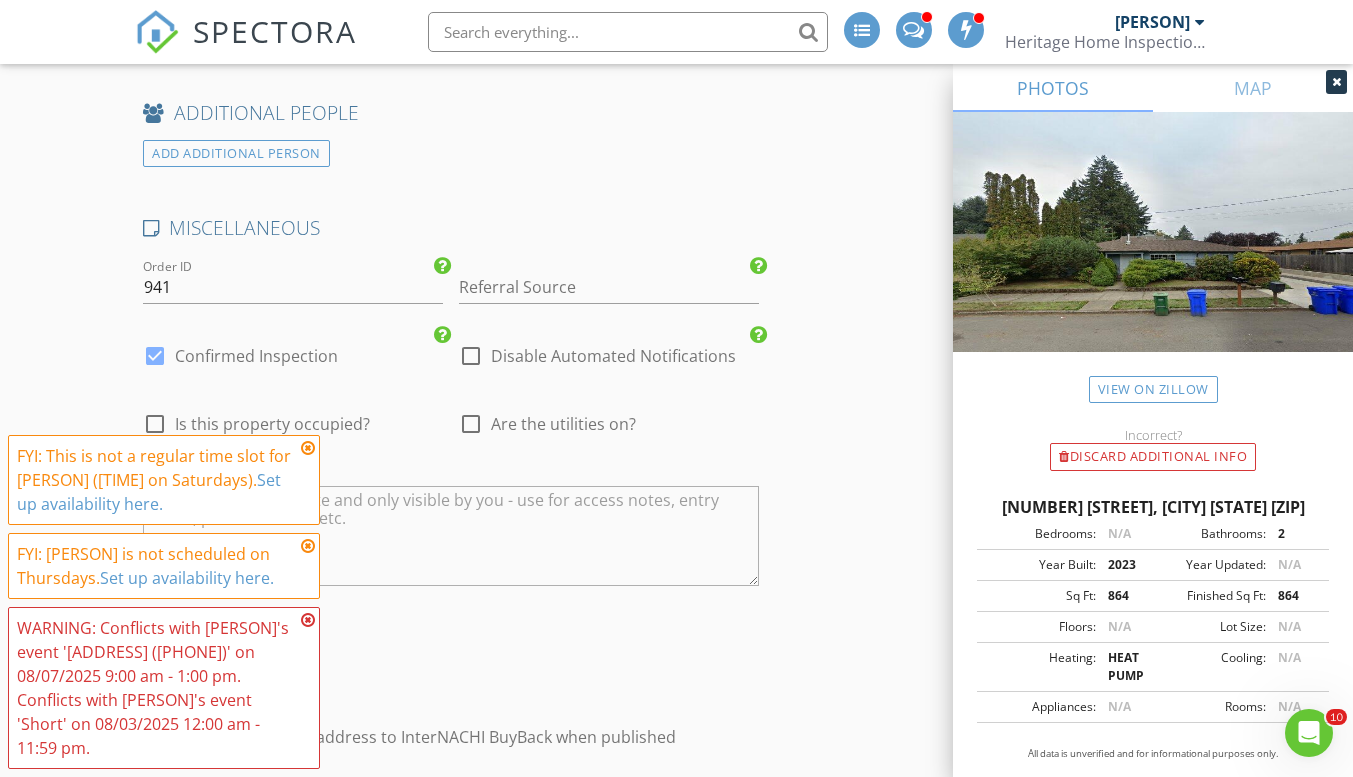 click on "Confirmed Inspection" at bounding box center (256, 356) 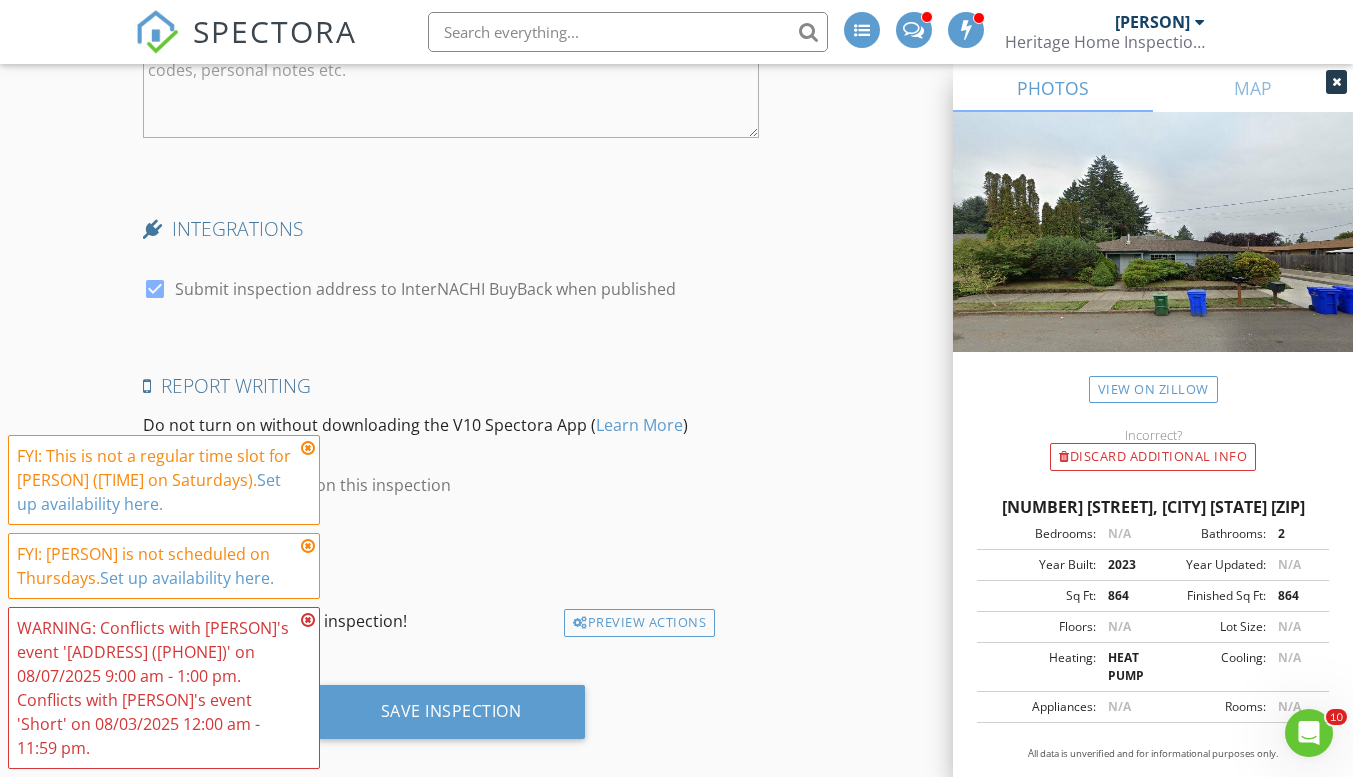 scroll, scrollTop: 3872, scrollLeft: 0, axis: vertical 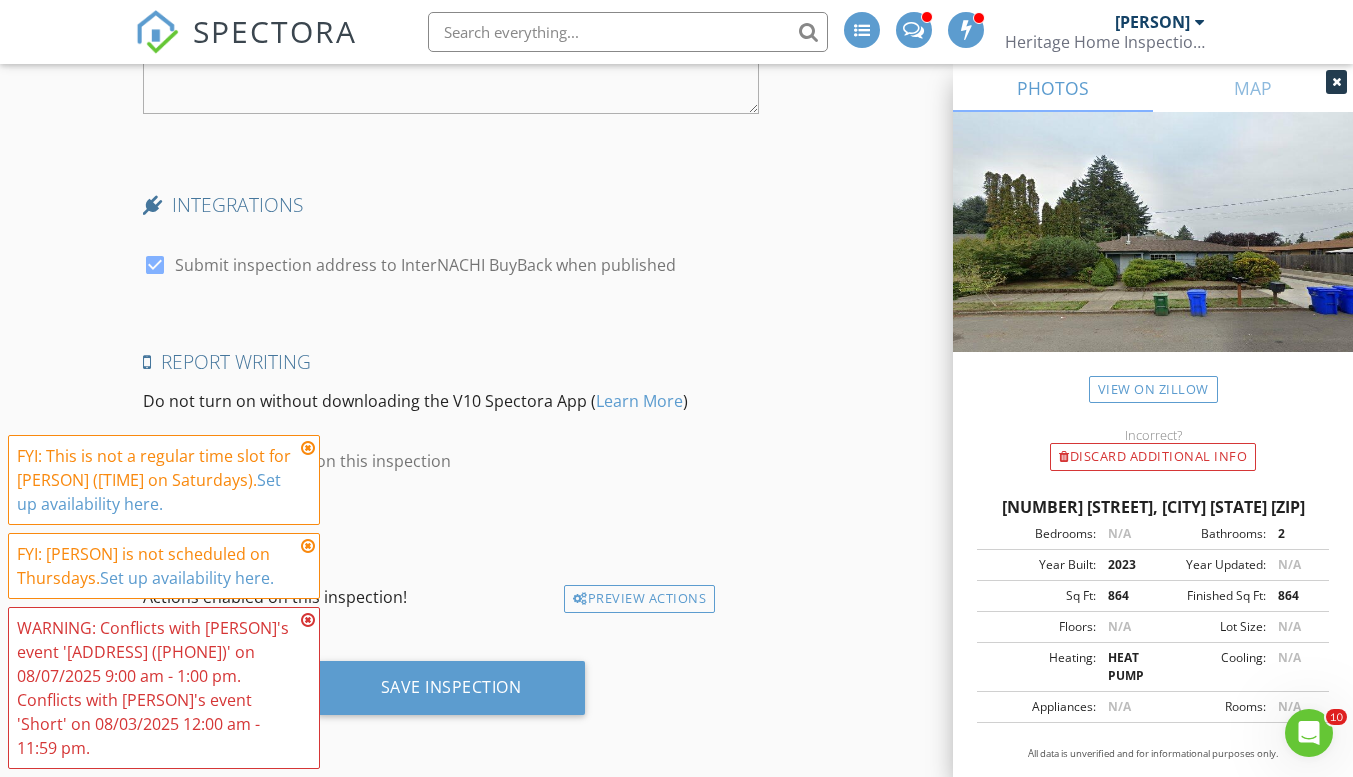 click at bounding box center (308, 620) 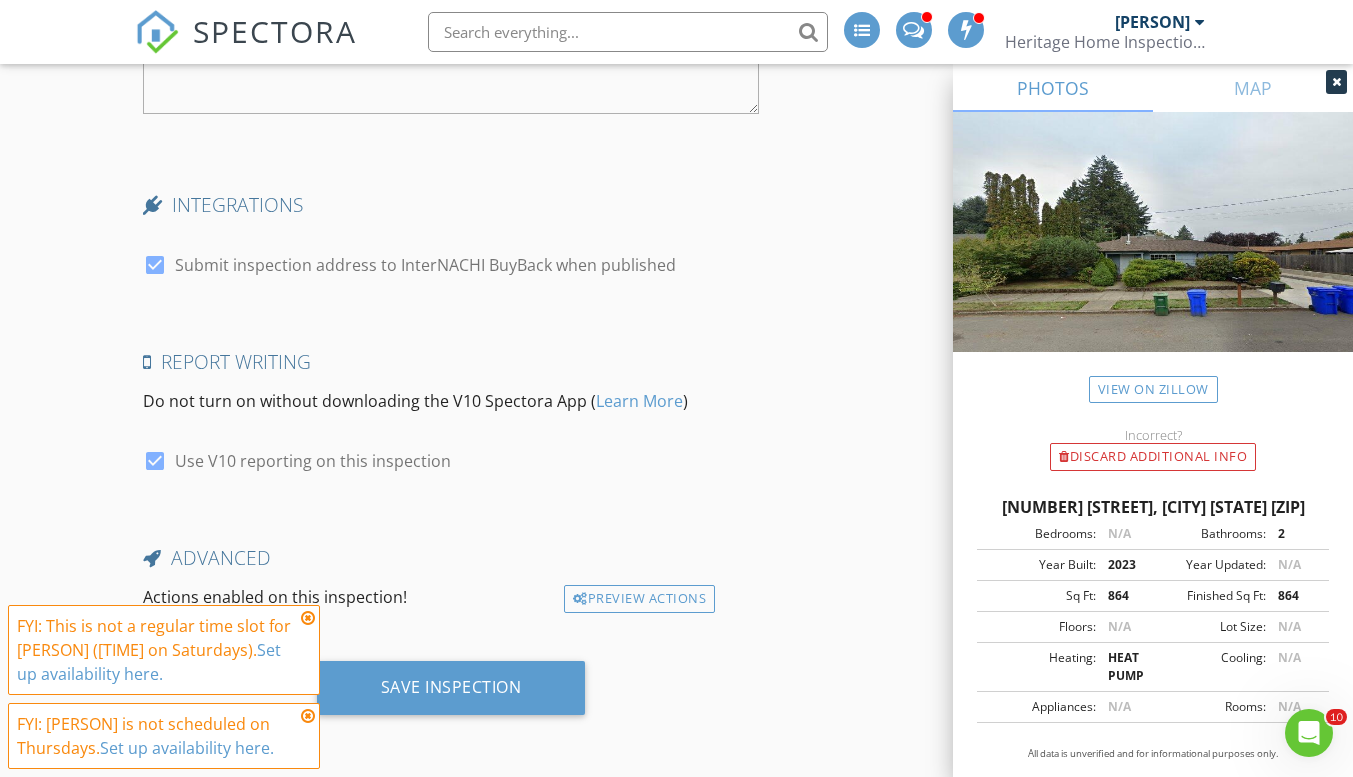 click at bounding box center [308, 716] 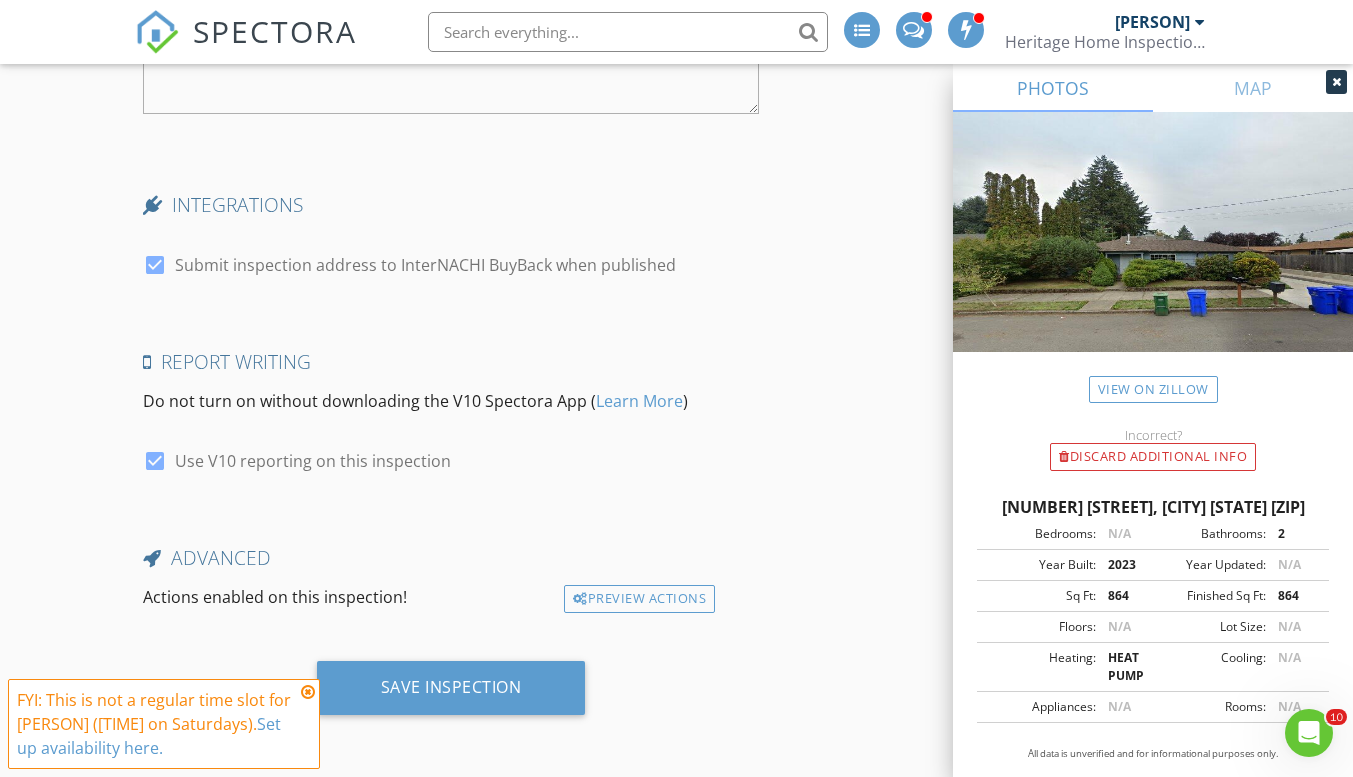 click at bounding box center (308, 692) 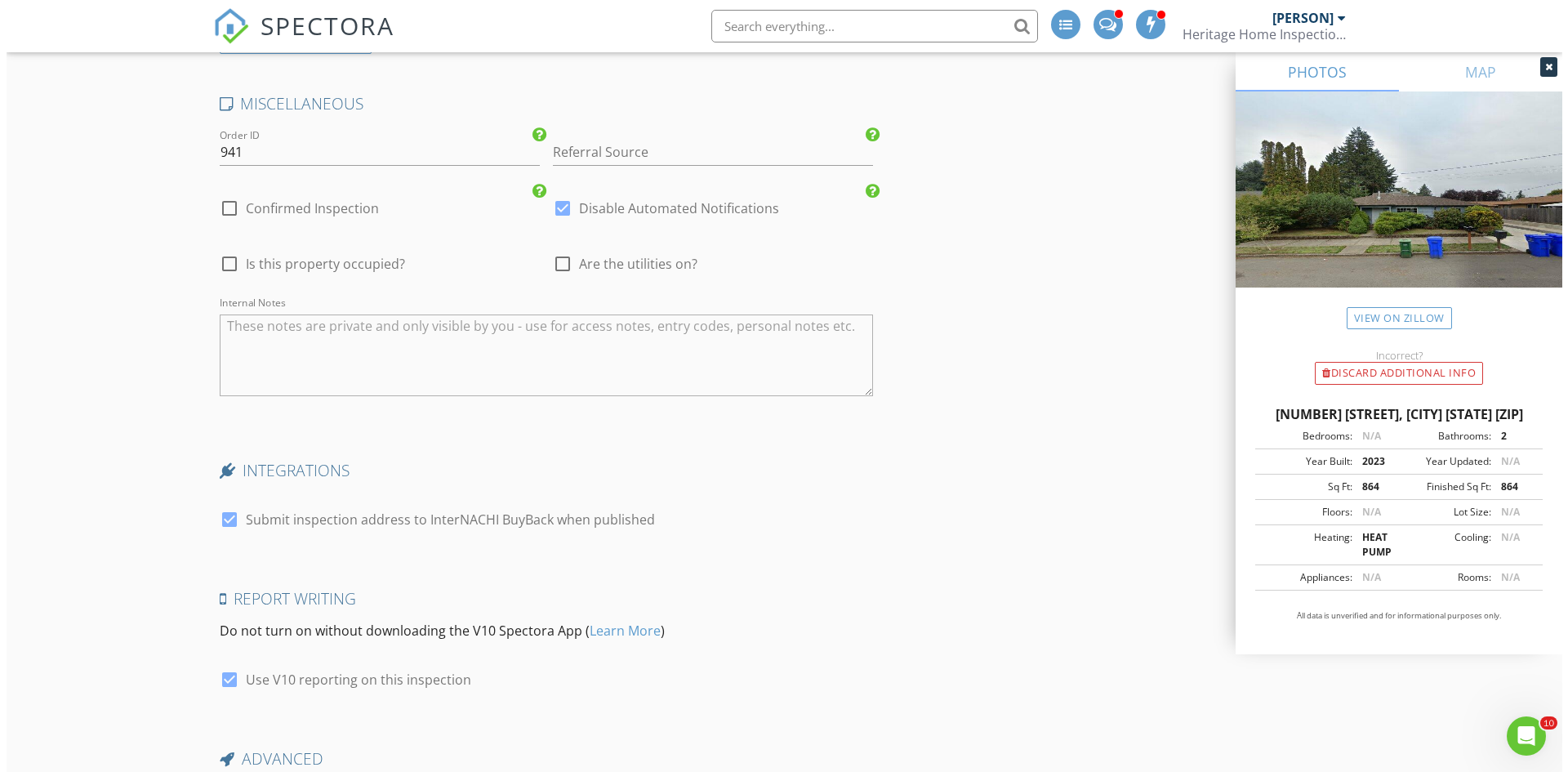 scroll, scrollTop: 2974, scrollLeft: 0, axis: vertical 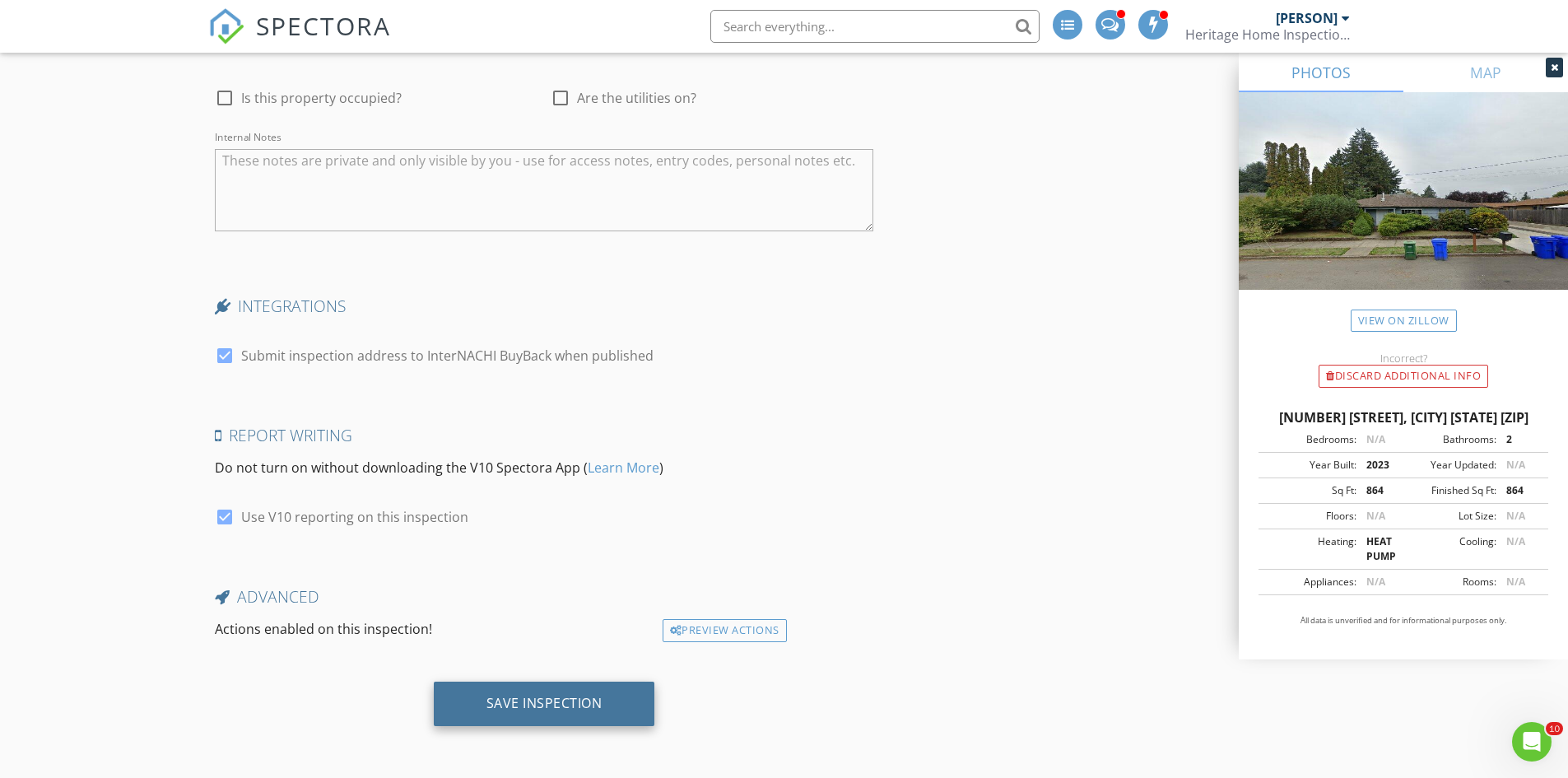 click on "Save Inspection" at bounding box center (544, 704) 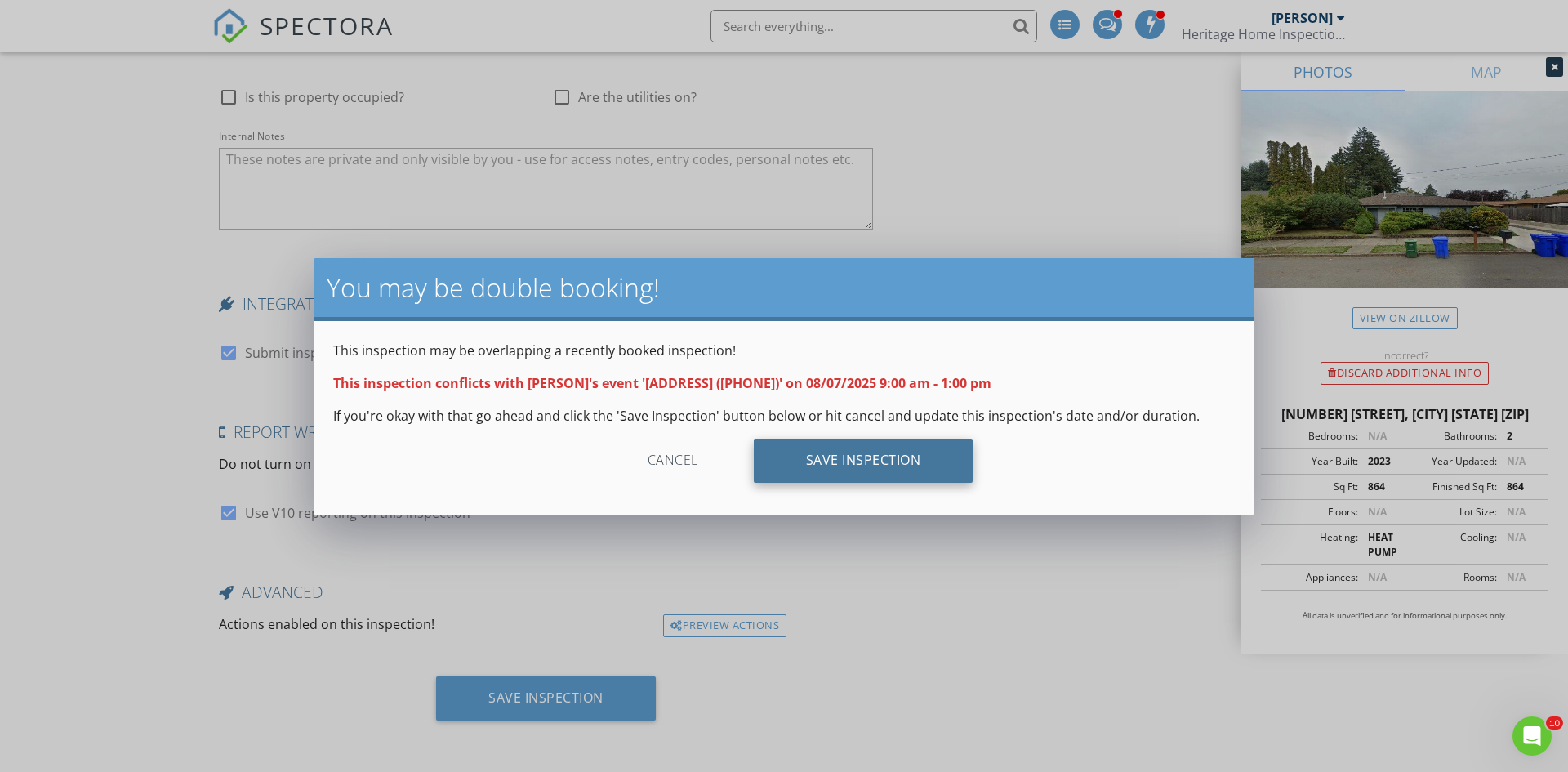 click on "Save Inspection" at bounding box center (863, 461) 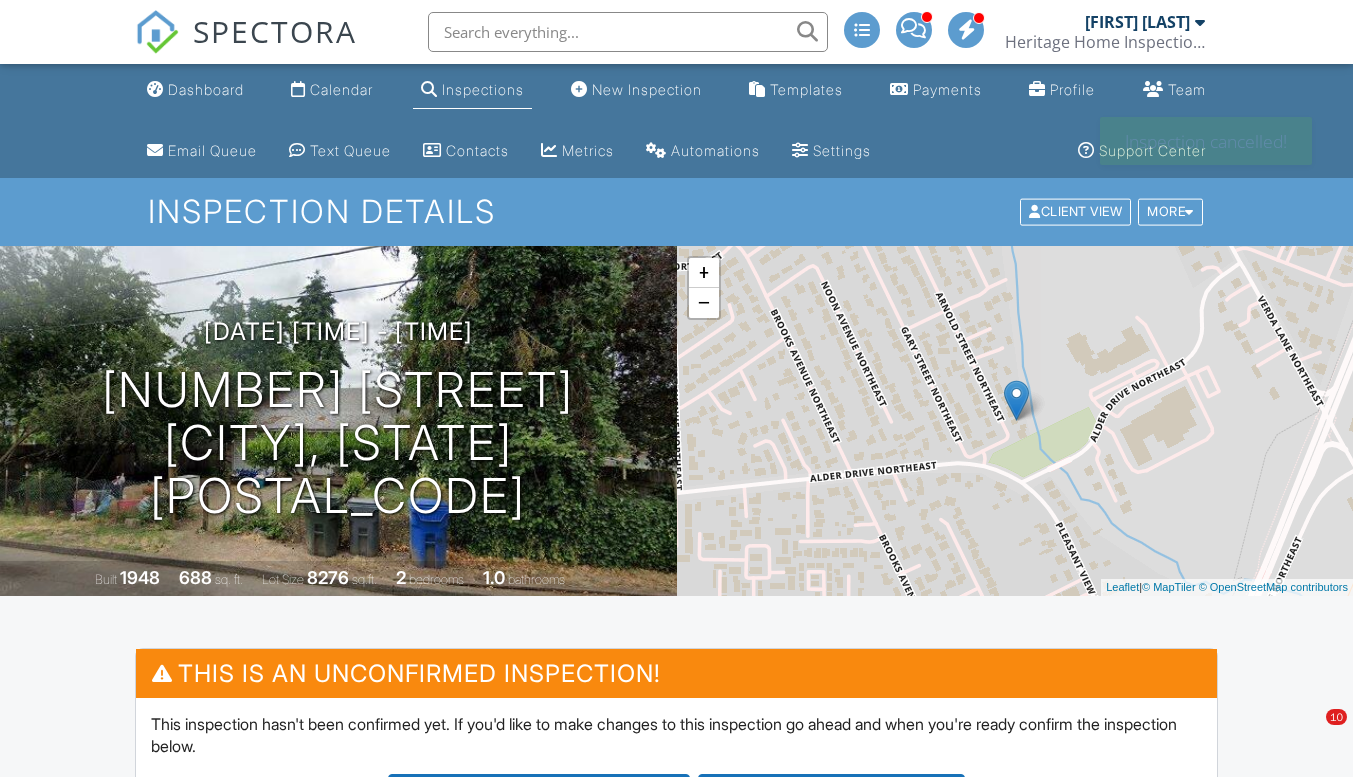 scroll, scrollTop: 0, scrollLeft: 0, axis: both 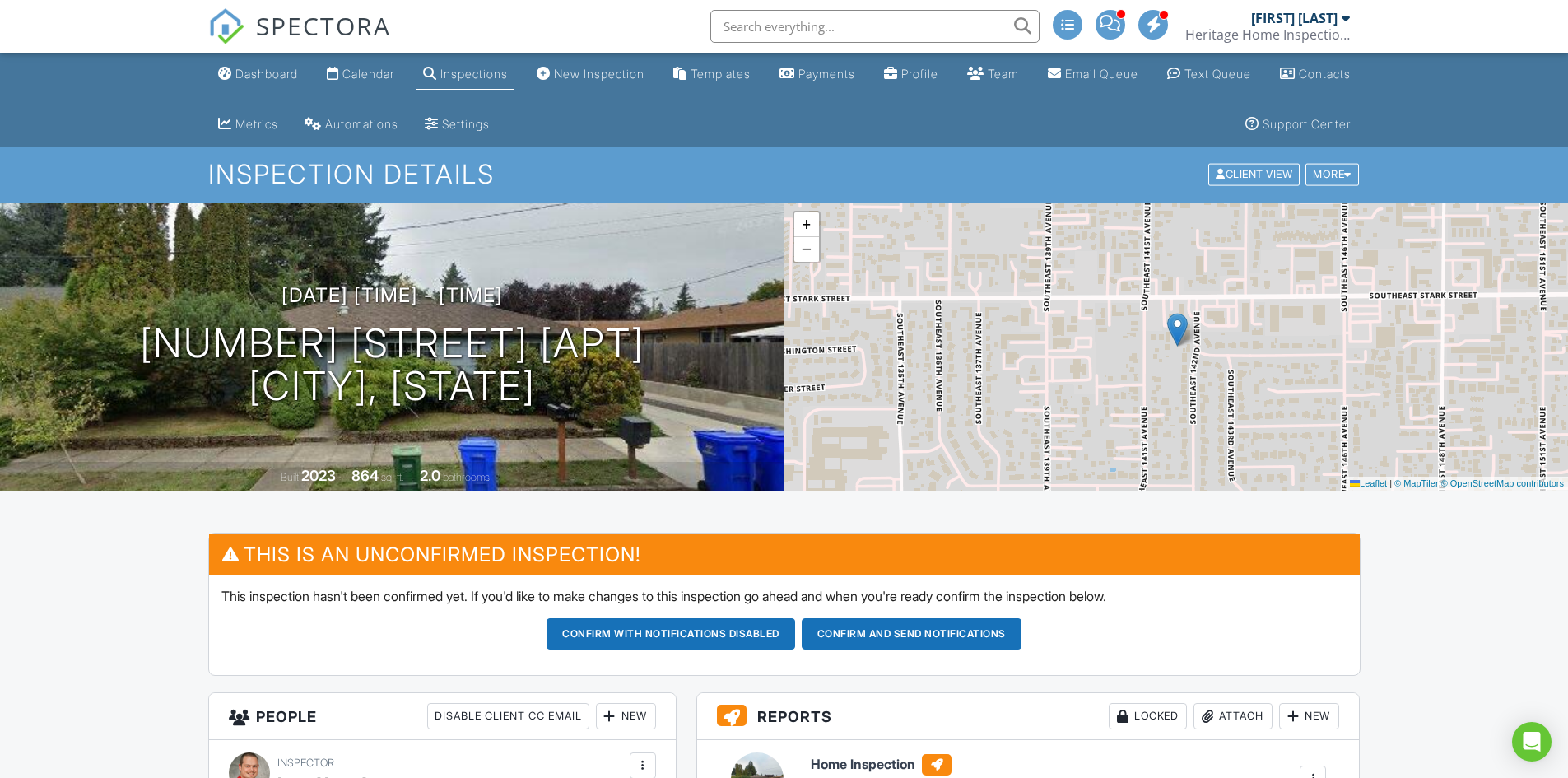 click on "Inspections" at bounding box center [474, 73] 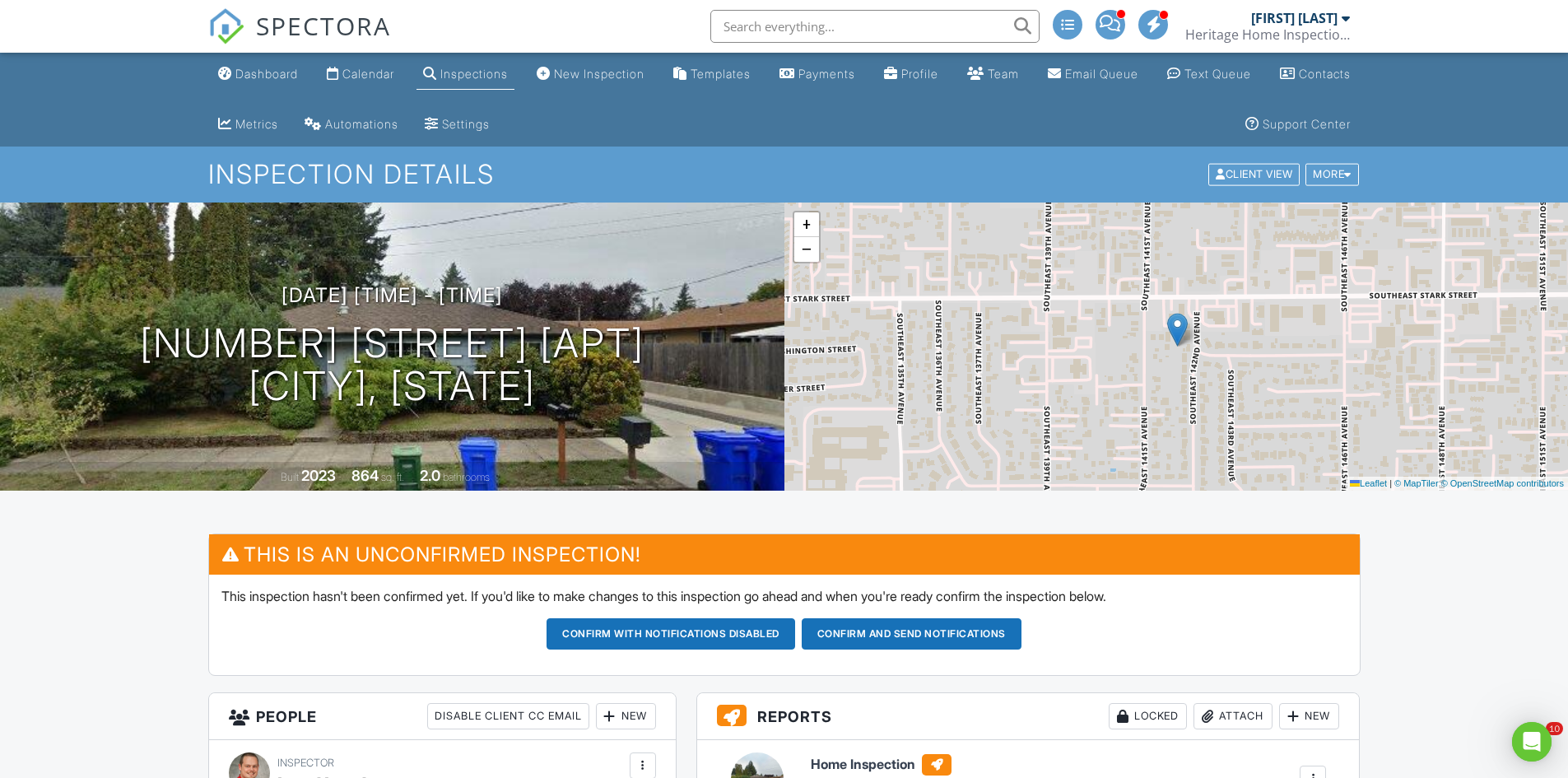 scroll, scrollTop: 0, scrollLeft: 0, axis: both 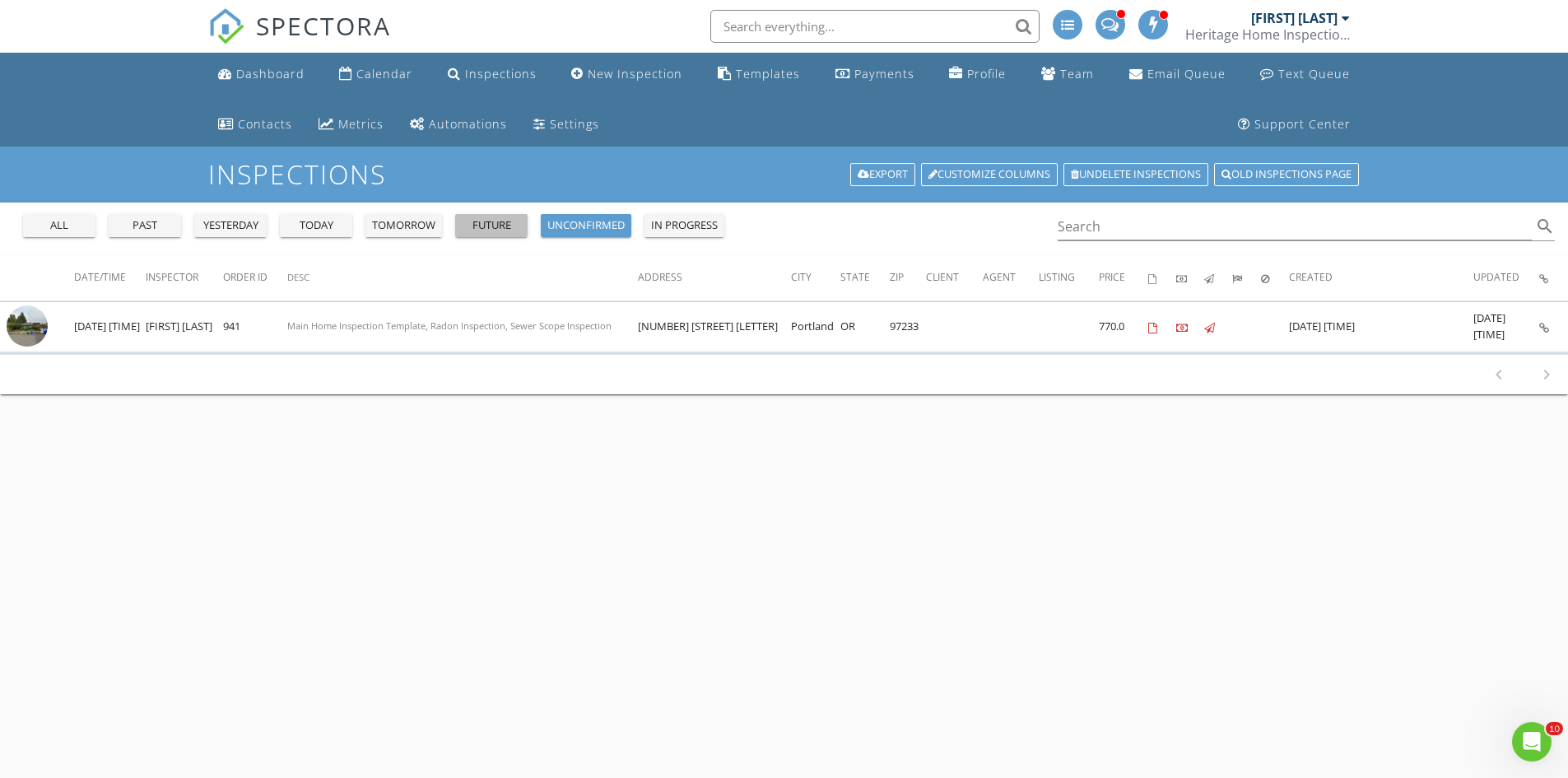 click on "future" at bounding box center [491, 226] 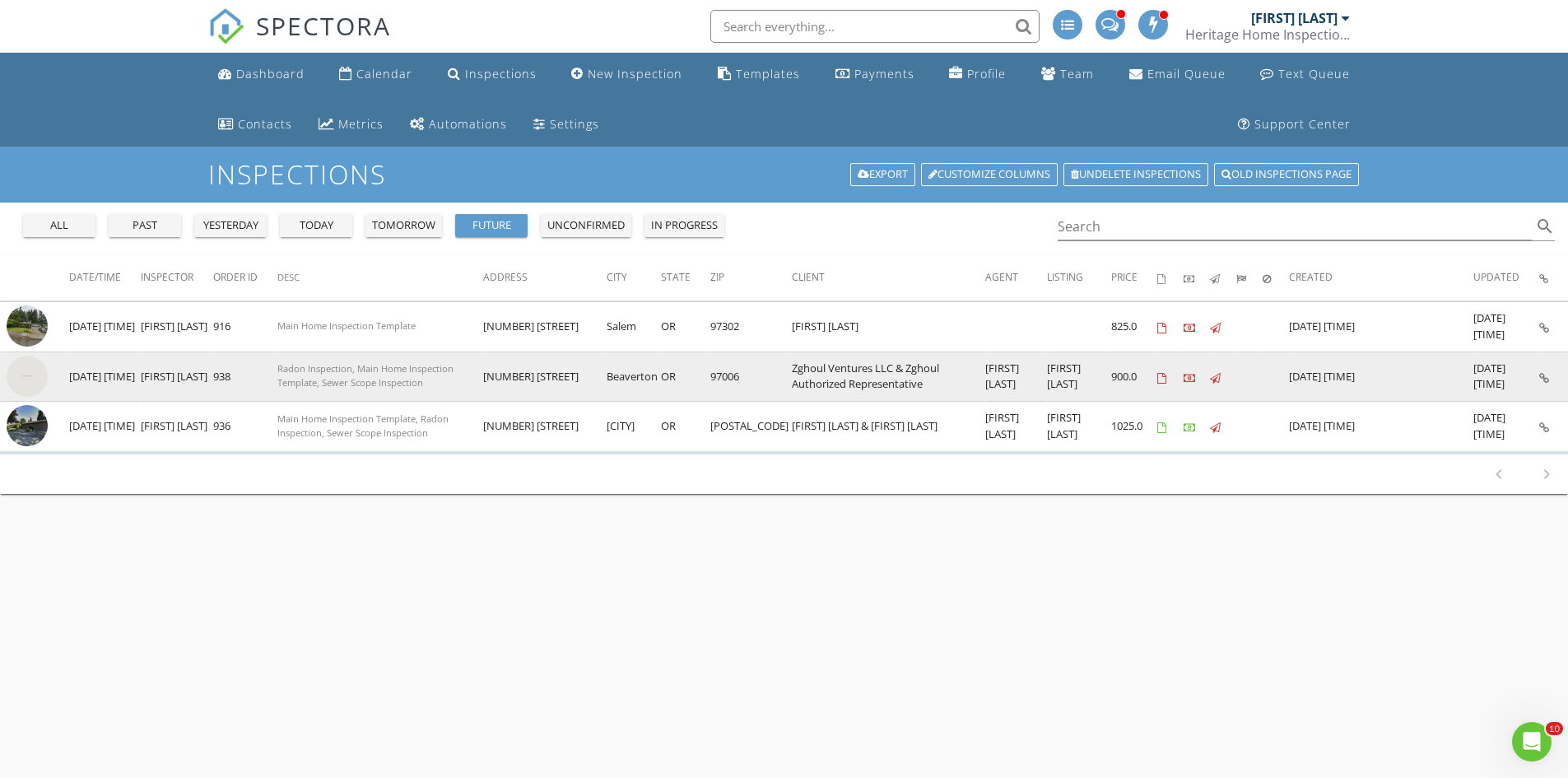click at bounding box center [27, 376] 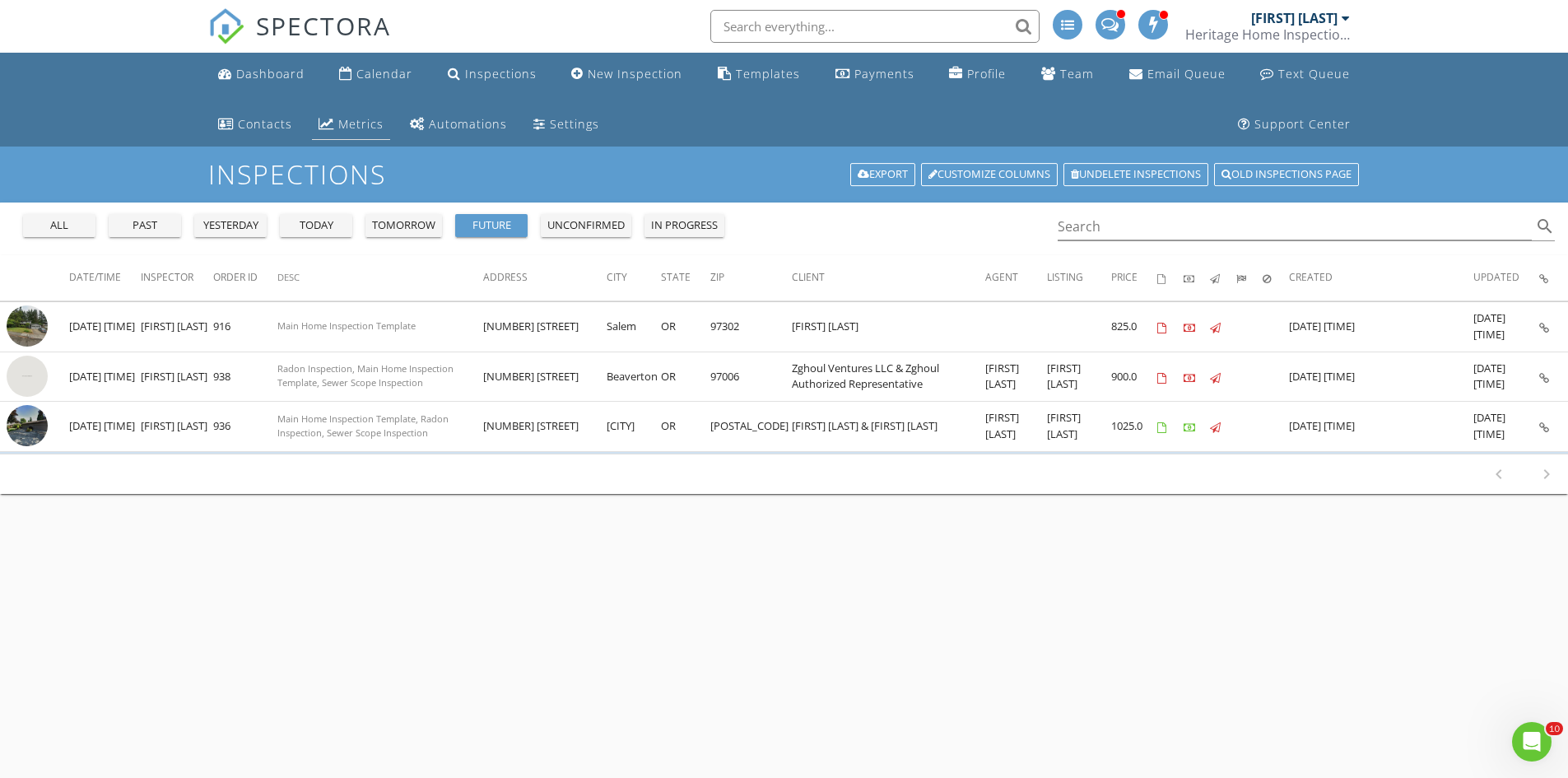 click on "Metrics" at bounding box center [361, 123] 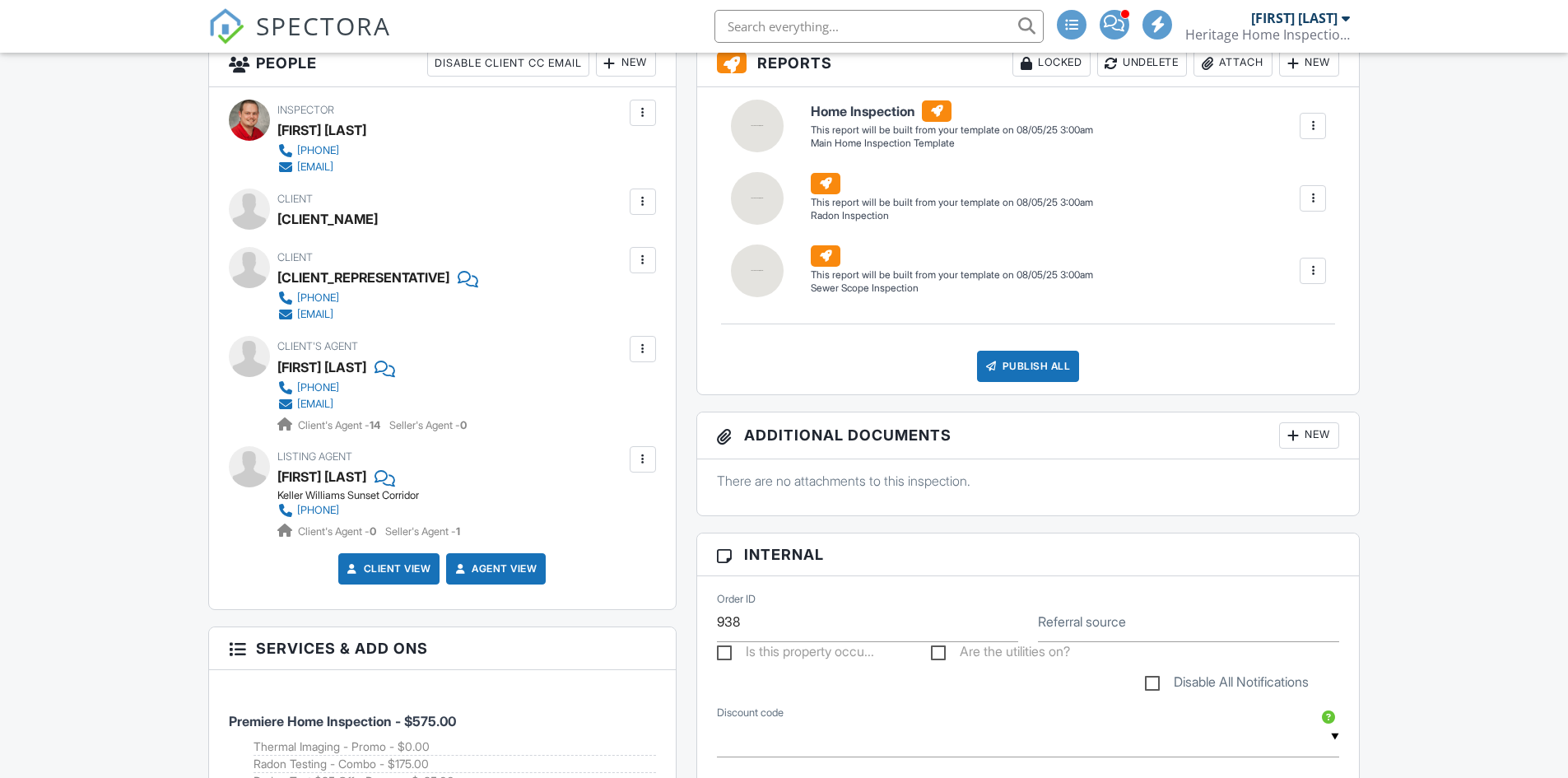 scroll, scrollTop: 906, scrollLeft: 0, axis: vertical 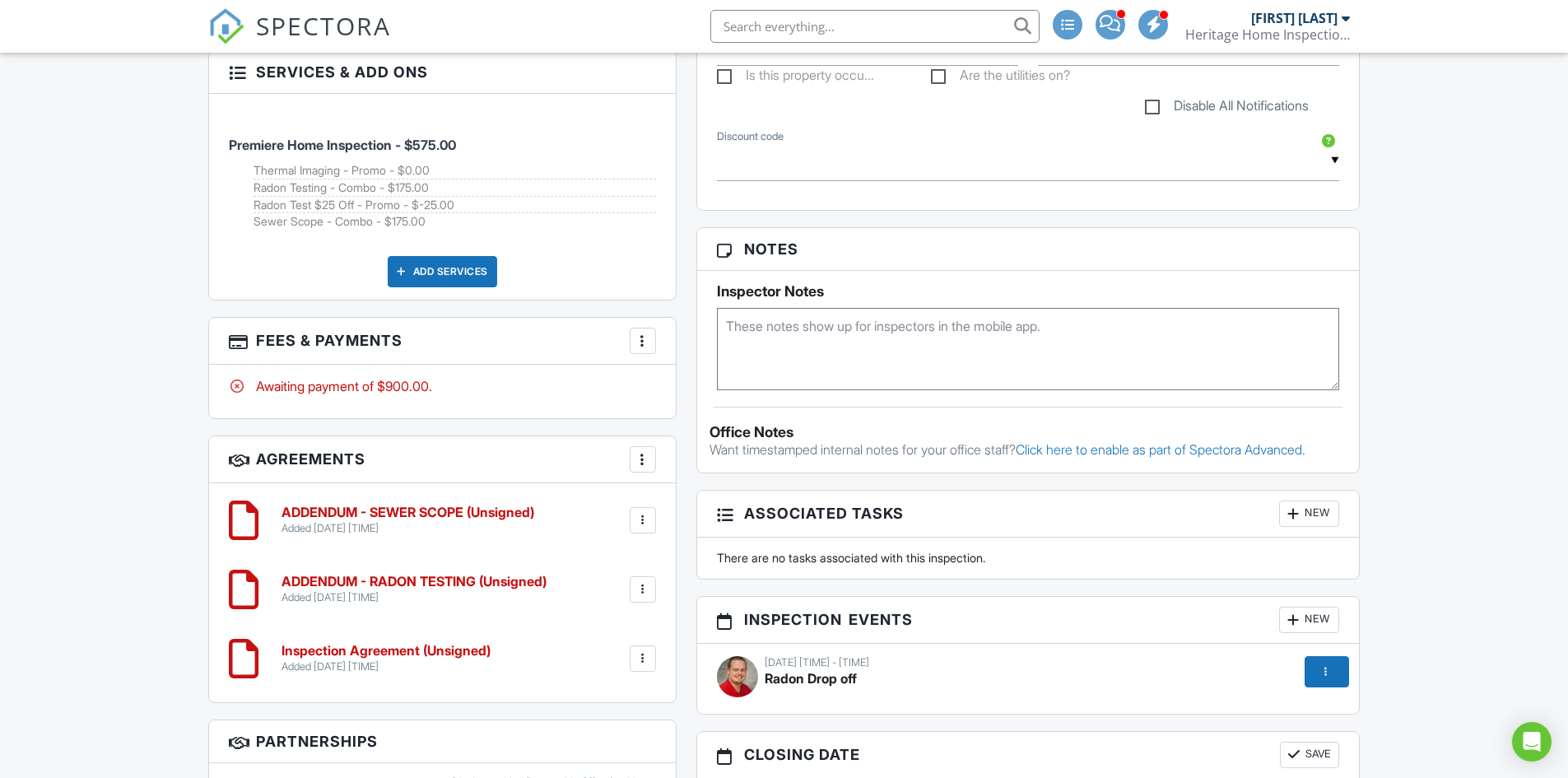 click at bounding box center (1028, 349) 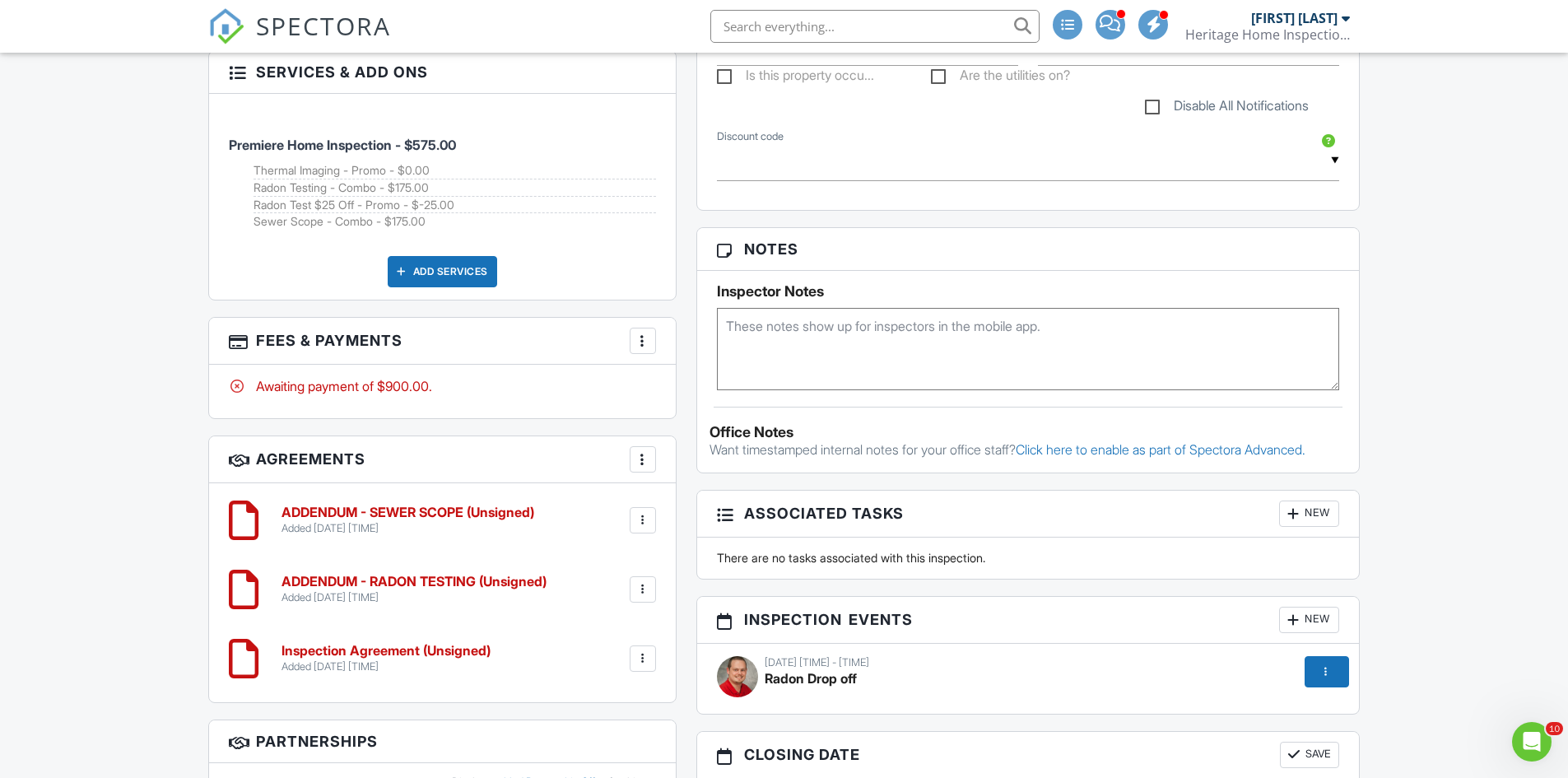 scroll, scrollTop: 0, scrollLeft: 0, axis: both 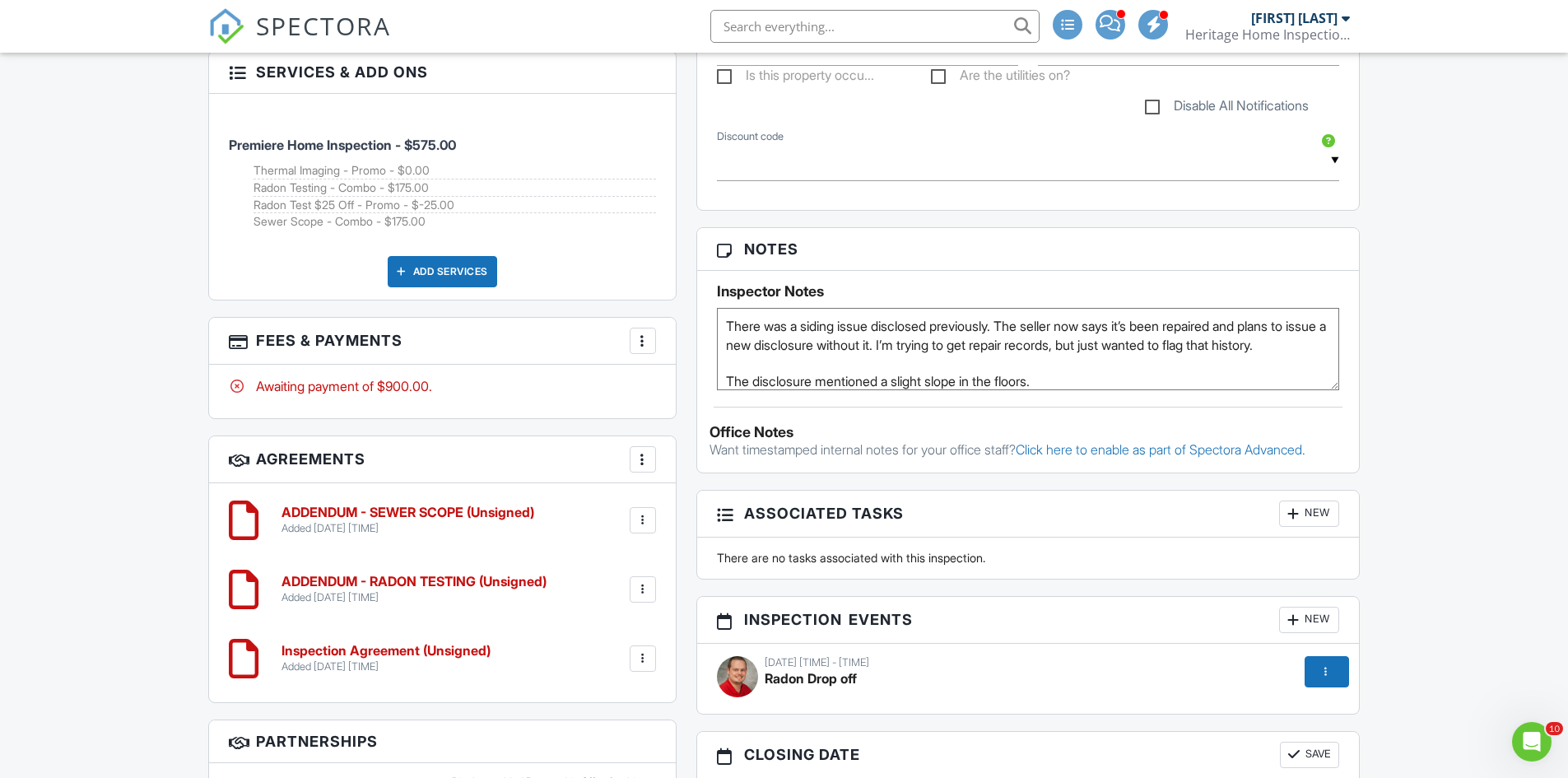 type on "There was a siding issue disclosed previously. The seller now says it’s been repaired and plans to issue a new disclosure without it. I’m trying to get repair records, but just wanted to flag that history.
The disclosure mentioned a slight slope in the floors.
There was some plumbing work (an outdoor spigot replacement) and a mention of electrical upgrades like a light fixture and wiring in the kitchen.
A large tree was removed in 2022. I don’t have details on whether it affected anything underground, but it was near the home.
I didn’t see any notes on HVAC or roof issues, but figured I’d mention in case anything catches your eye while you’re there." 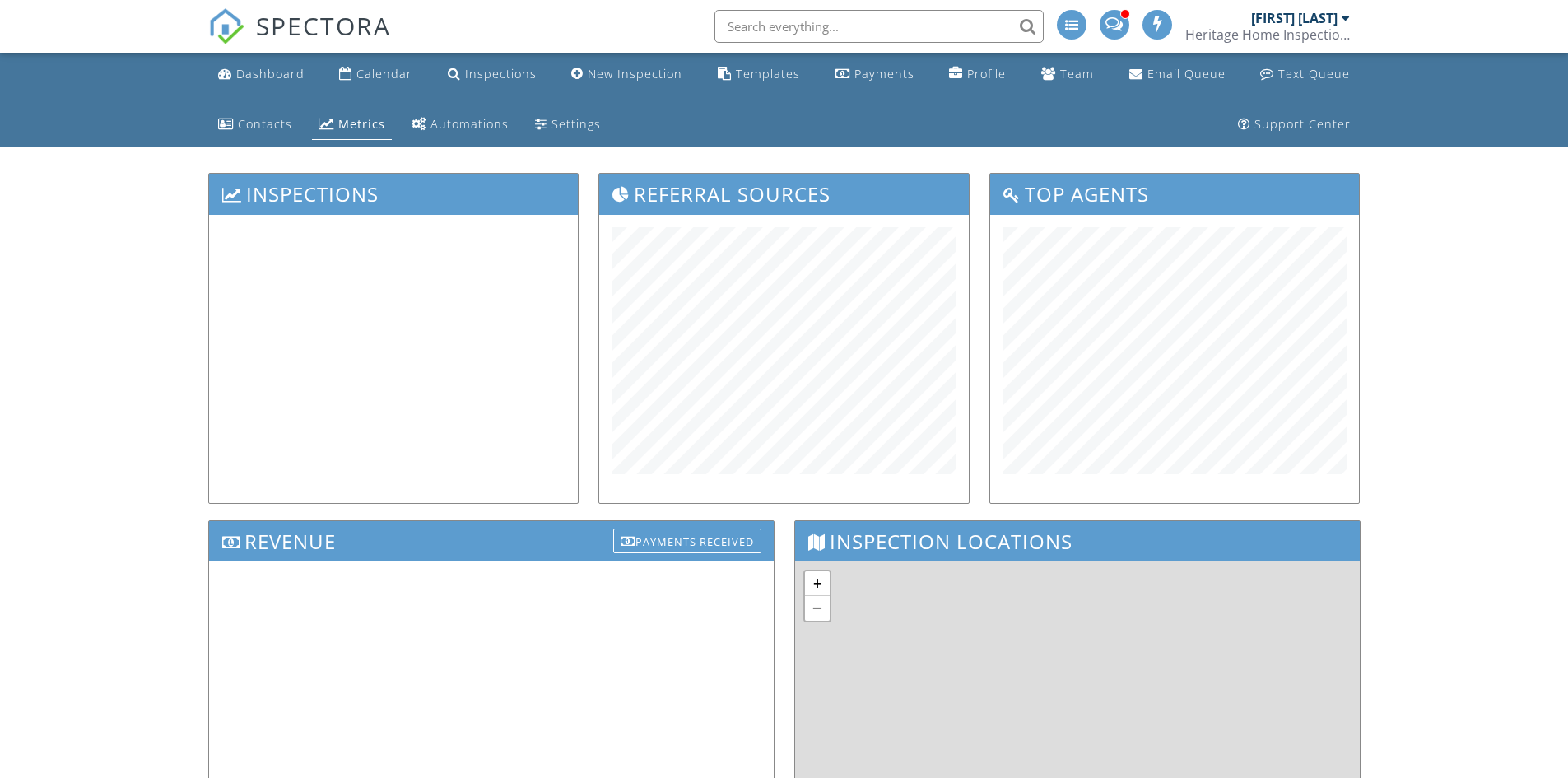scroll, scrollTop: 0, scrollLeft: 0, axis: both 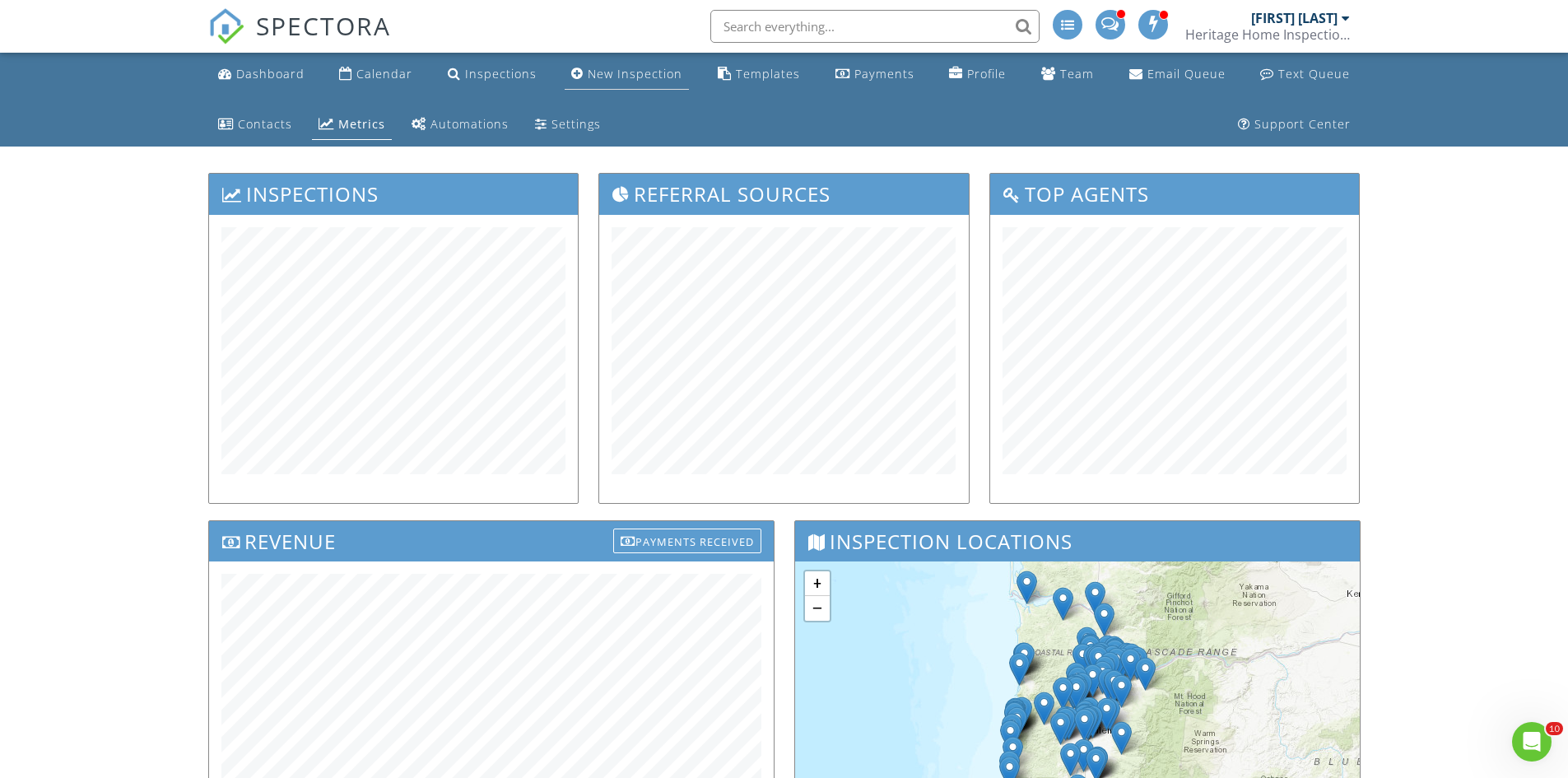 click on "New Inspection" at bounding box center [635, 73] 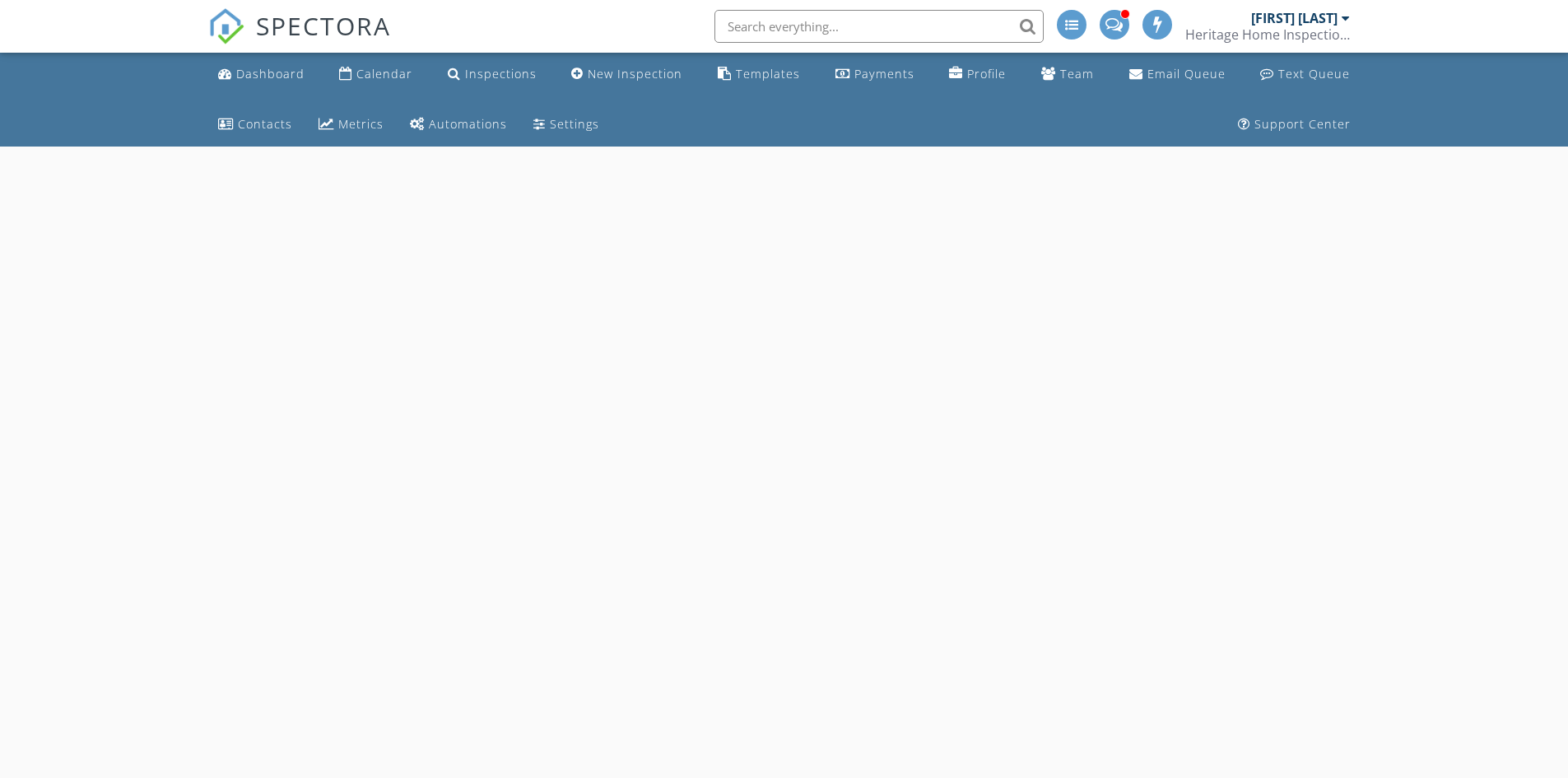 scroll, scrollTop: 0, scrollLeft: 0, axis: both 